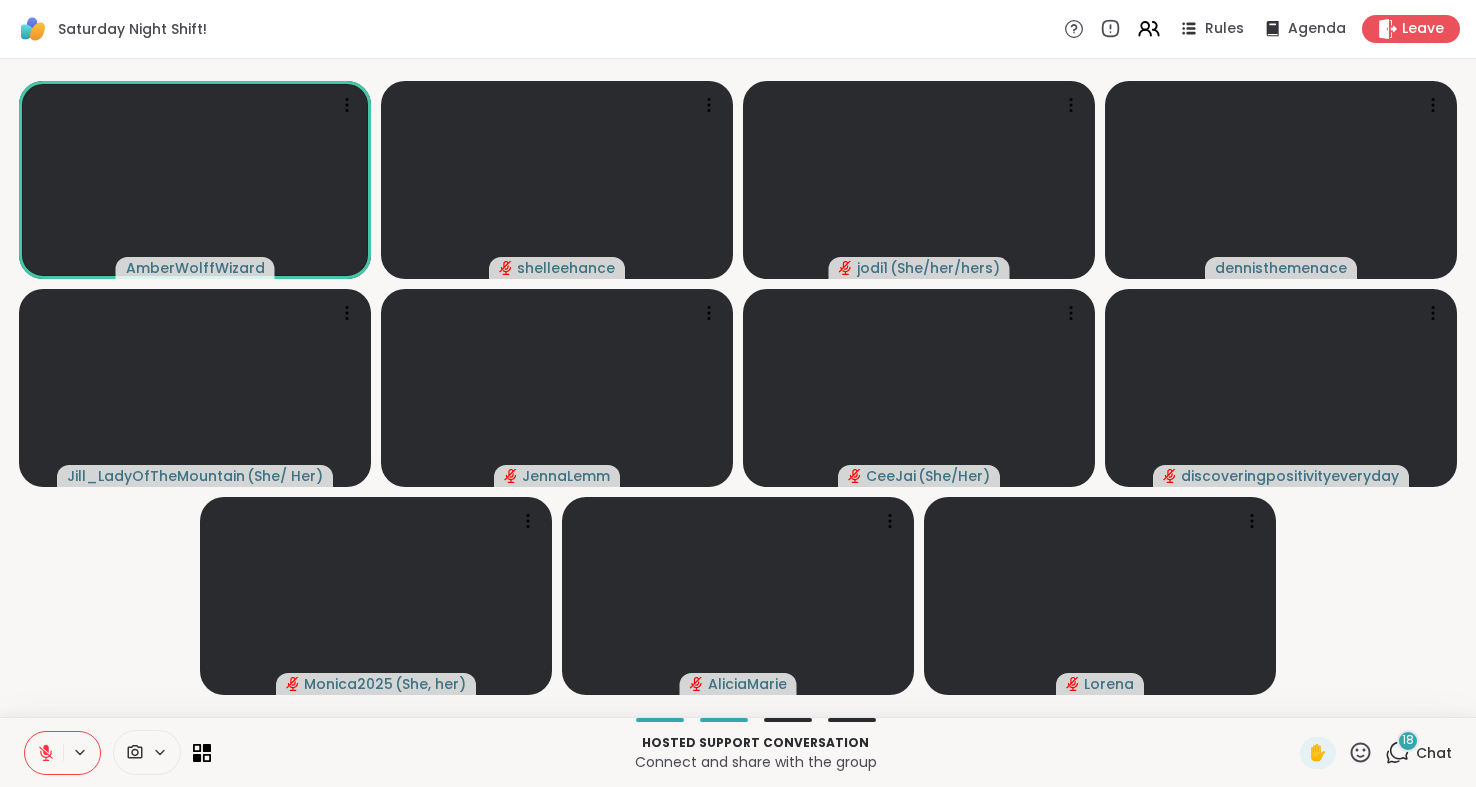 scroll, scrollTop: 0, scrollLeft: 0, axis: both 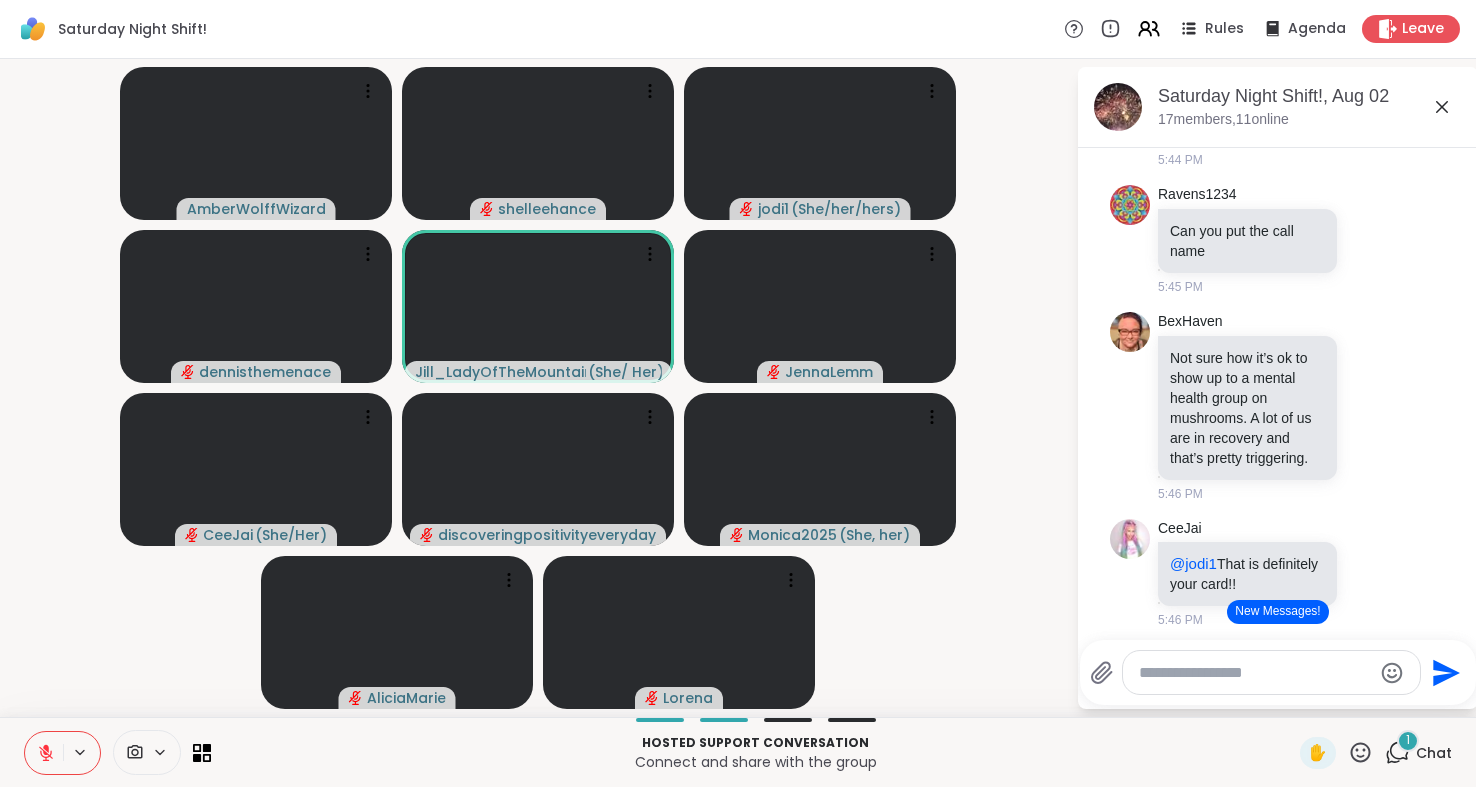 click on "AmberWolffWizard shelleehance jodi1 ( She/her/hers ) dennisthemenace Jill_LadyOfTheMountain ( She/ Her ) JennaLemm CeeJai ( She/Her ) discoveringpositivityeveryday Monica2025 ( She, her ) AliciaMarie Lorena" at bounding box center (538, 388) 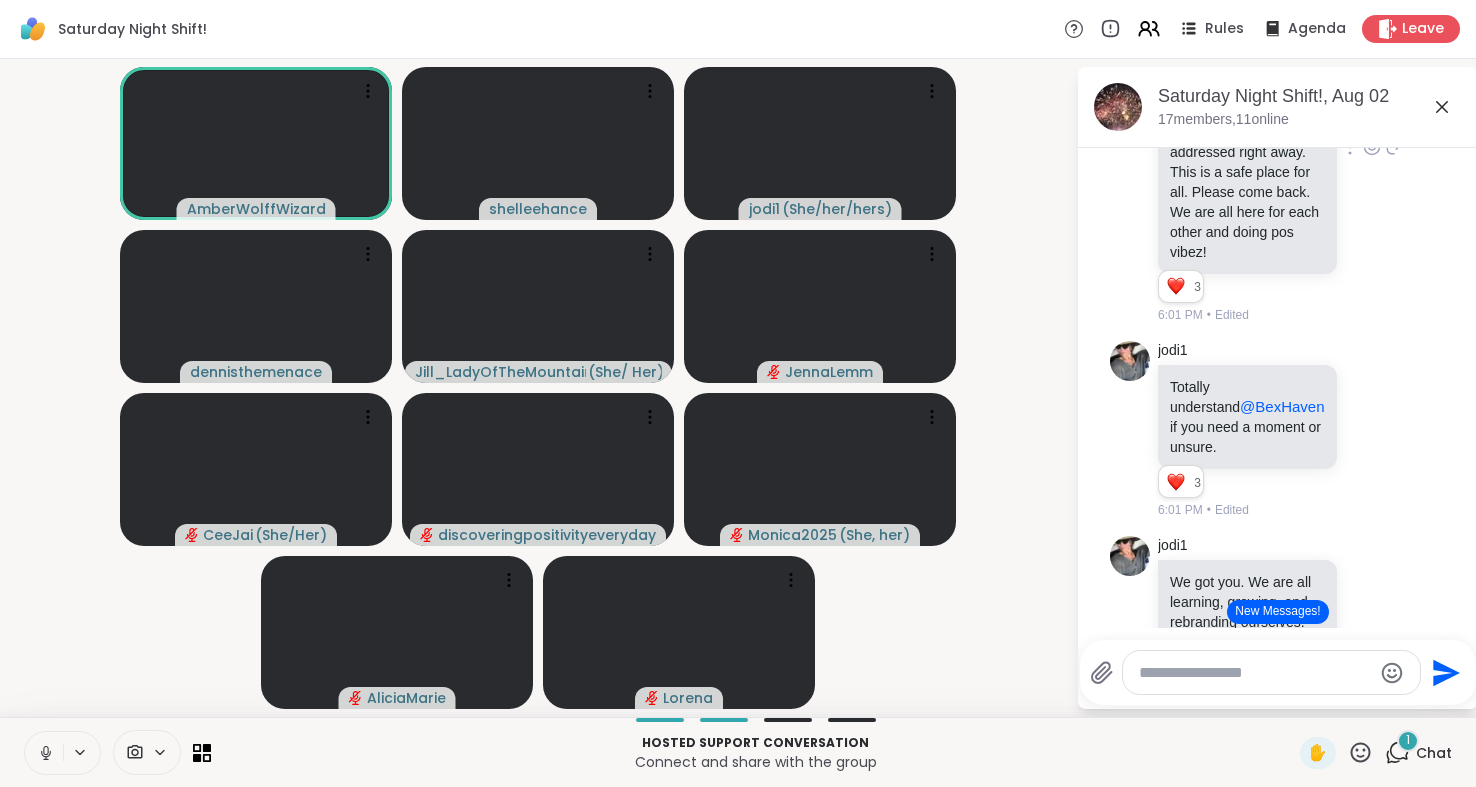 scroll, scrollTop: 1857, scrollLeft: 0, axis: vertical 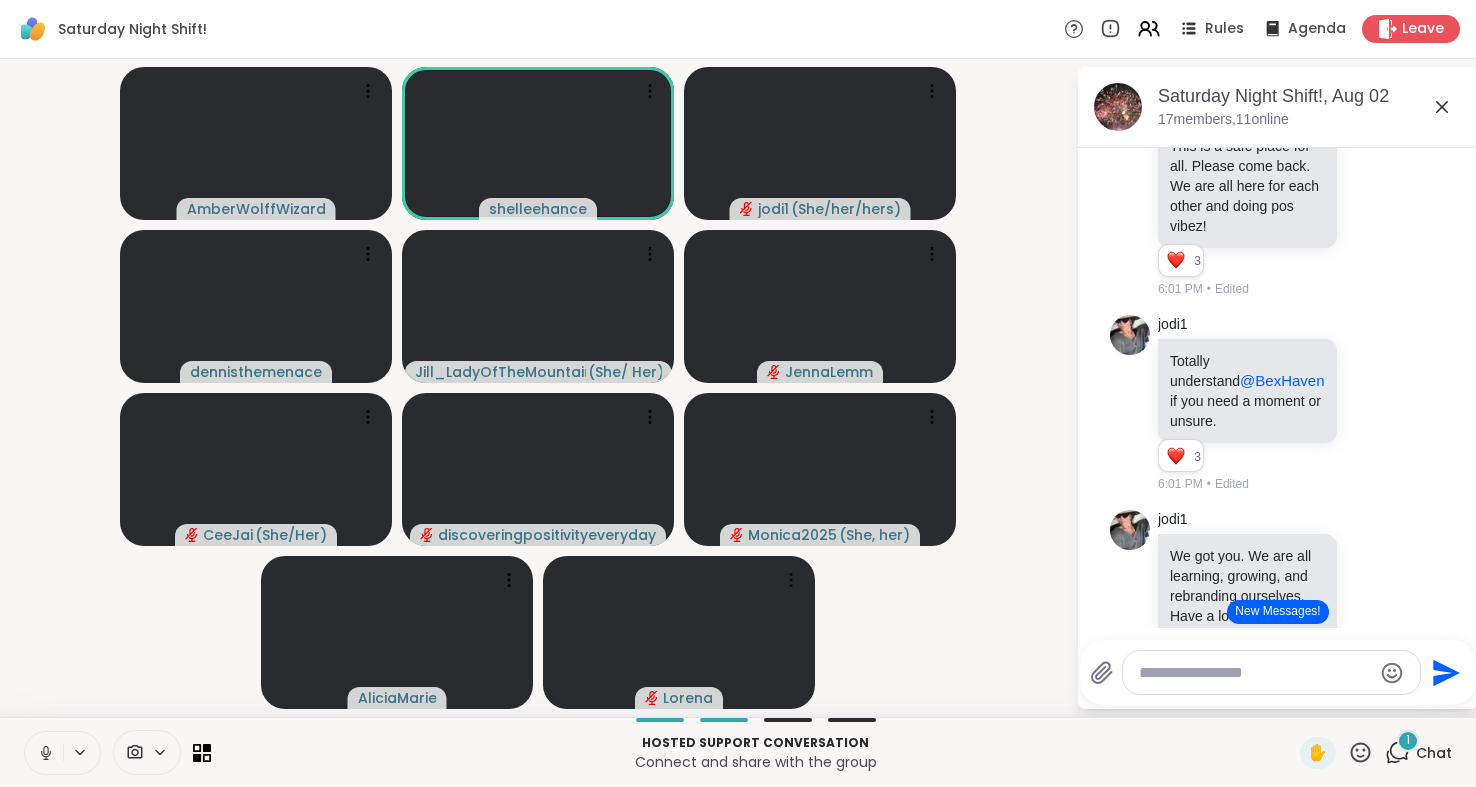 click 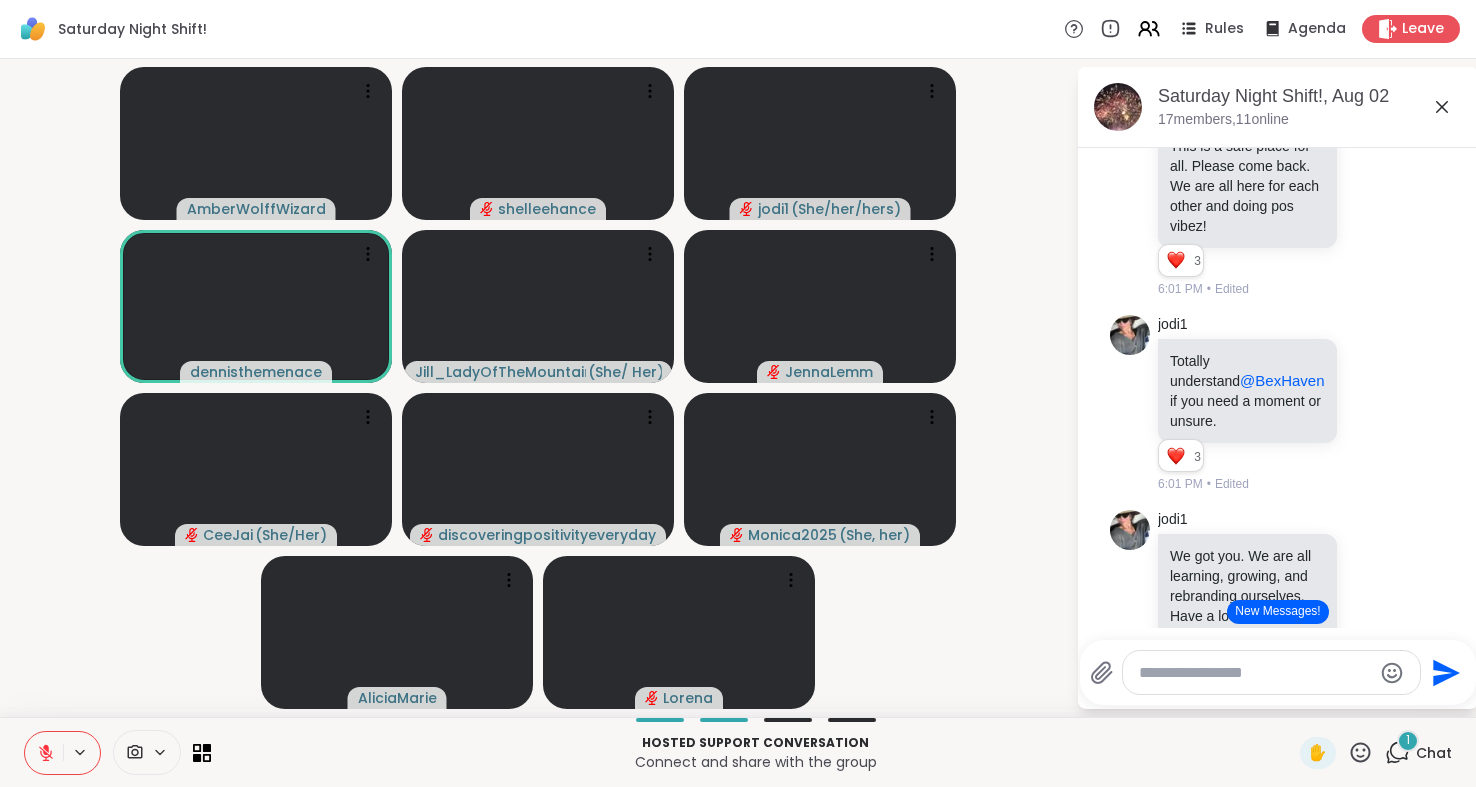 click 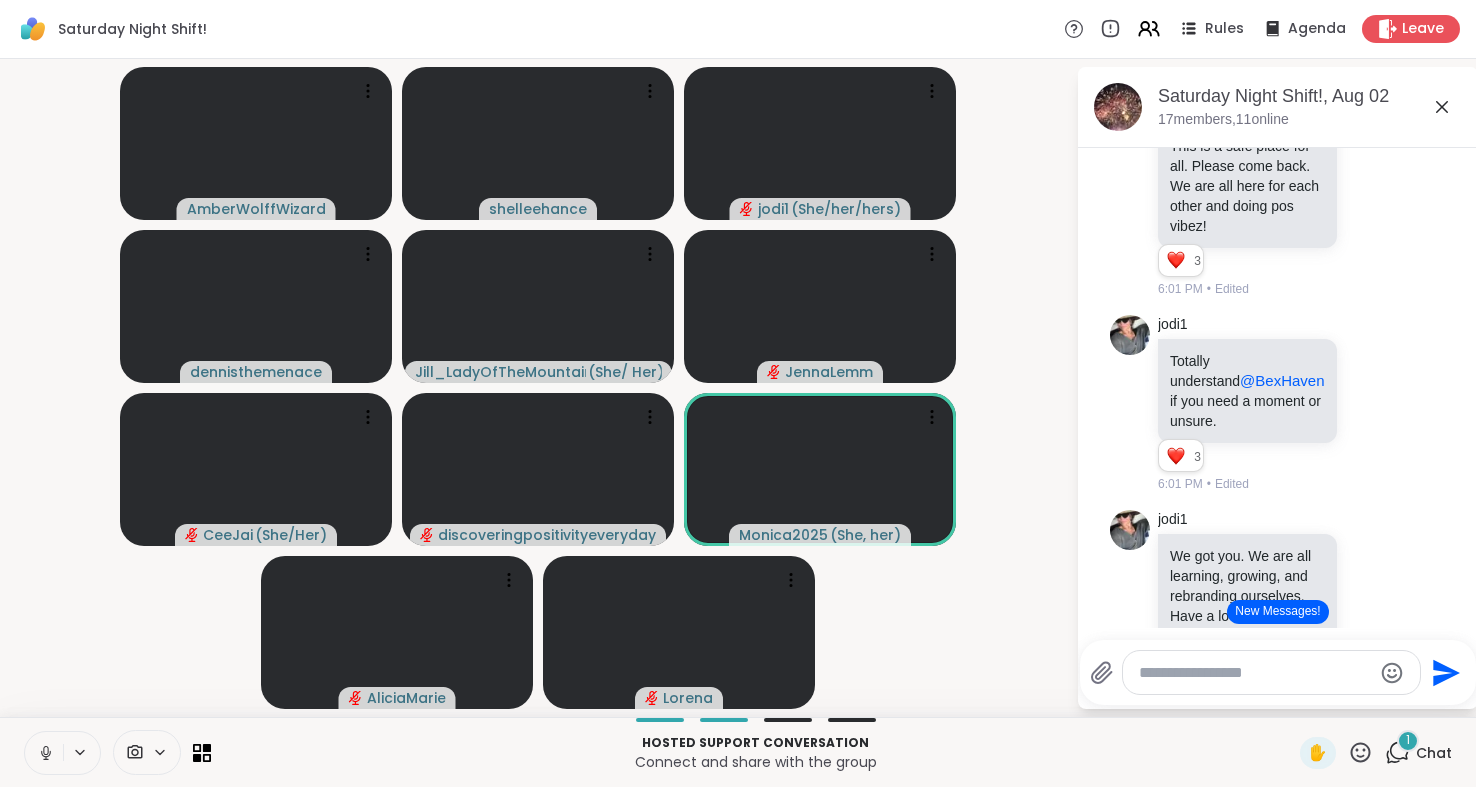 drag, startPoint x: 40, startPoint y: 755, endPoint x: 26, endPoint y: 666, distance: 90.0944 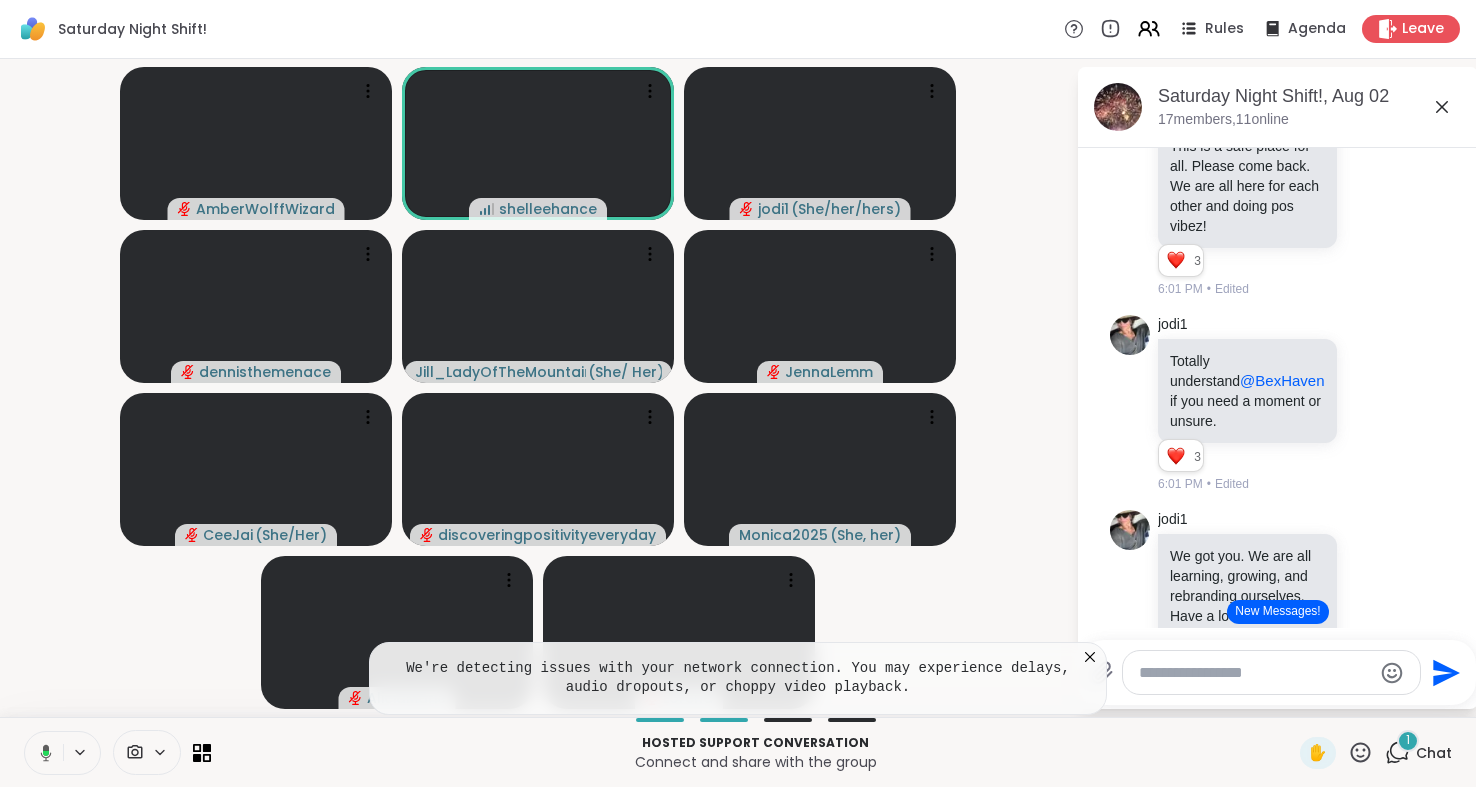 click at bounding box center [1255, 673] 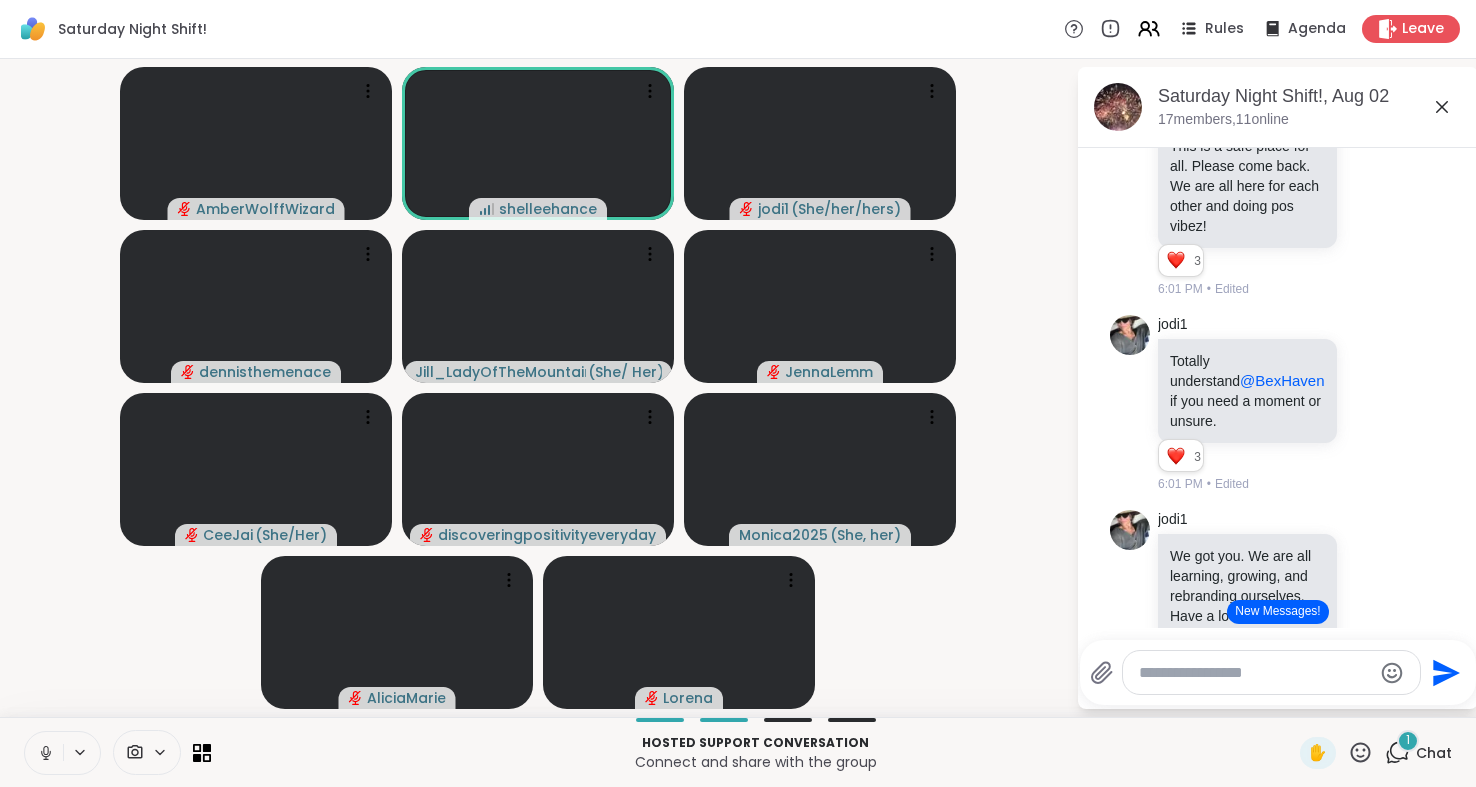 paste on "**********" 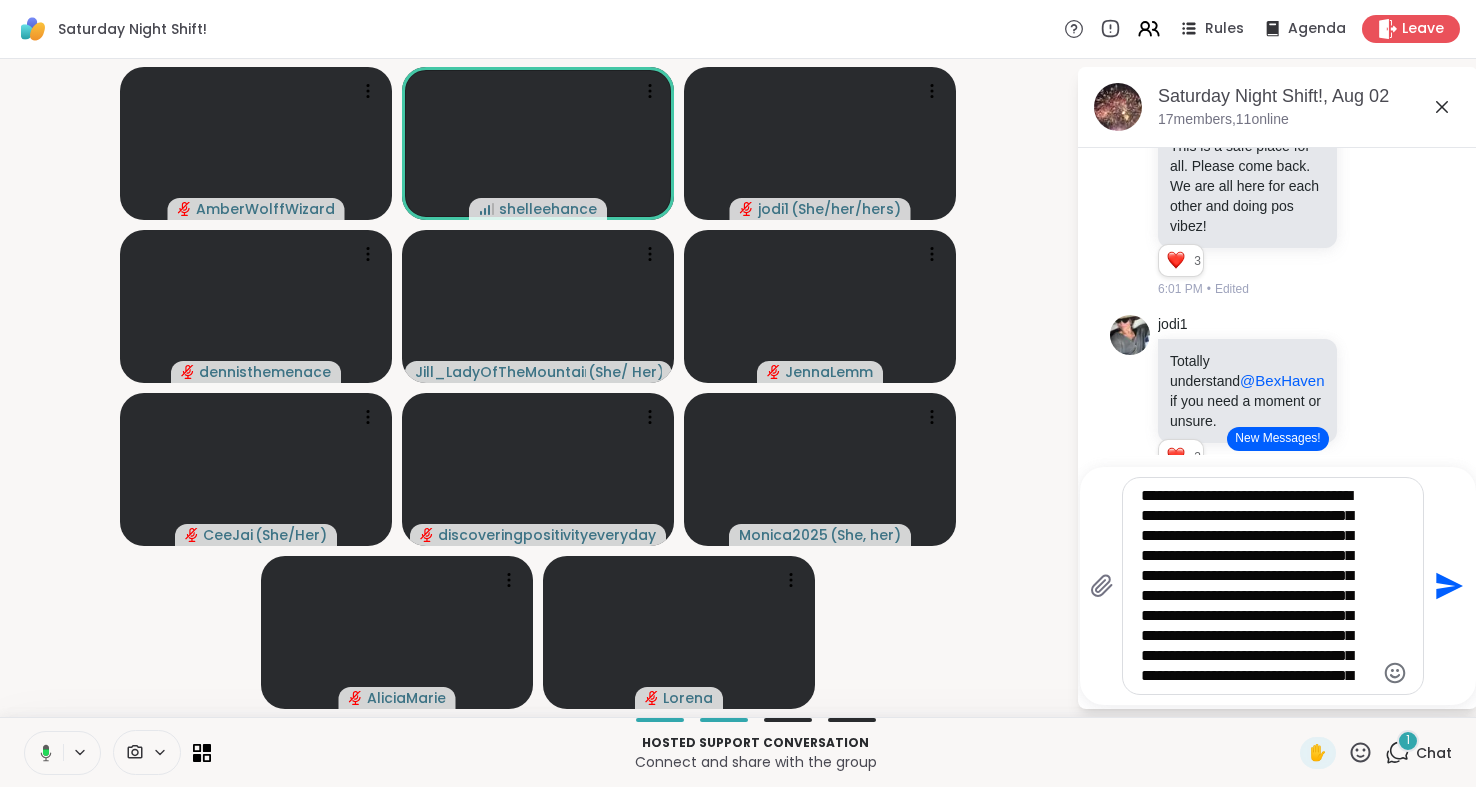 type 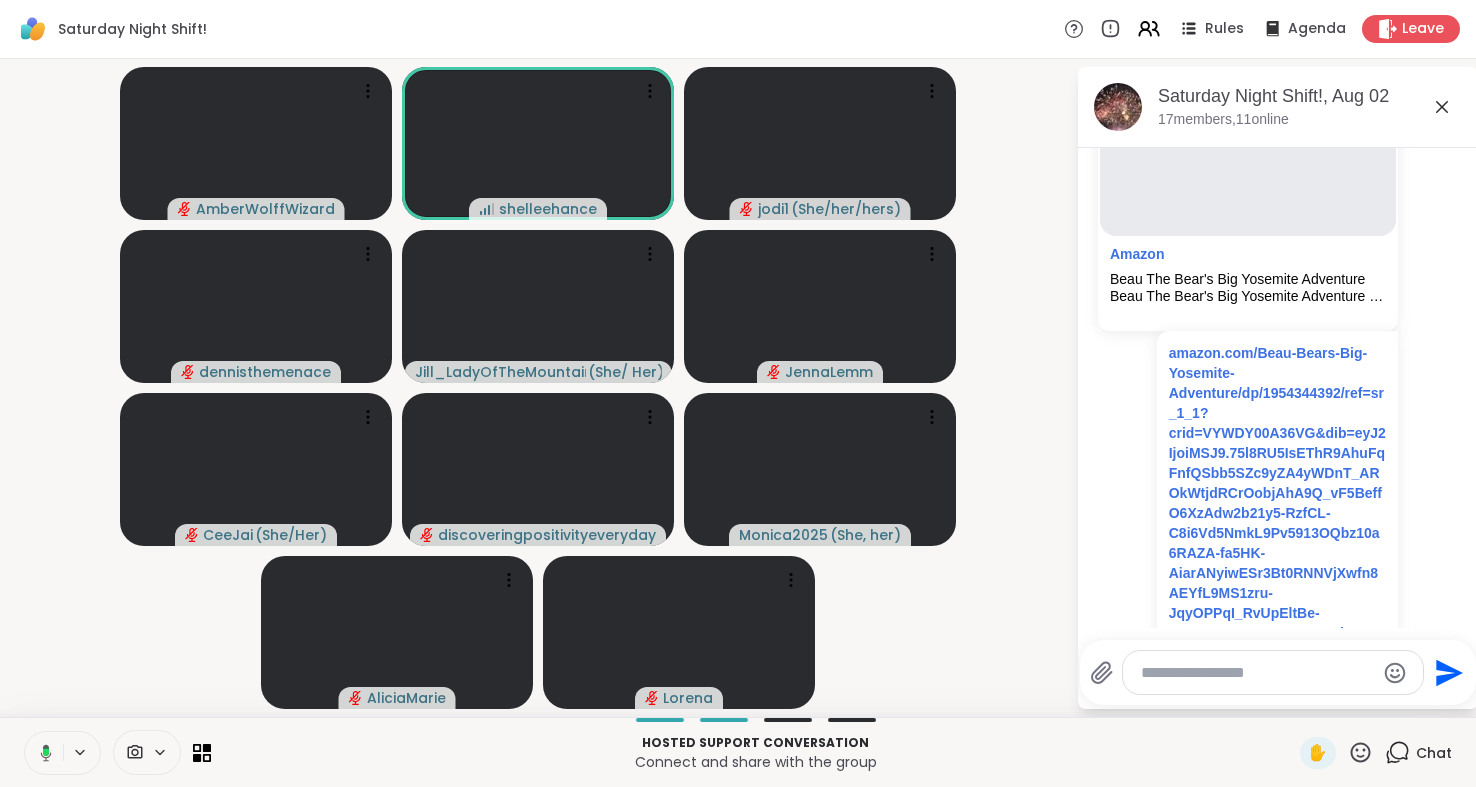 scroll, scrollTop: 6275, scrollLeft: 0, axis: vertical 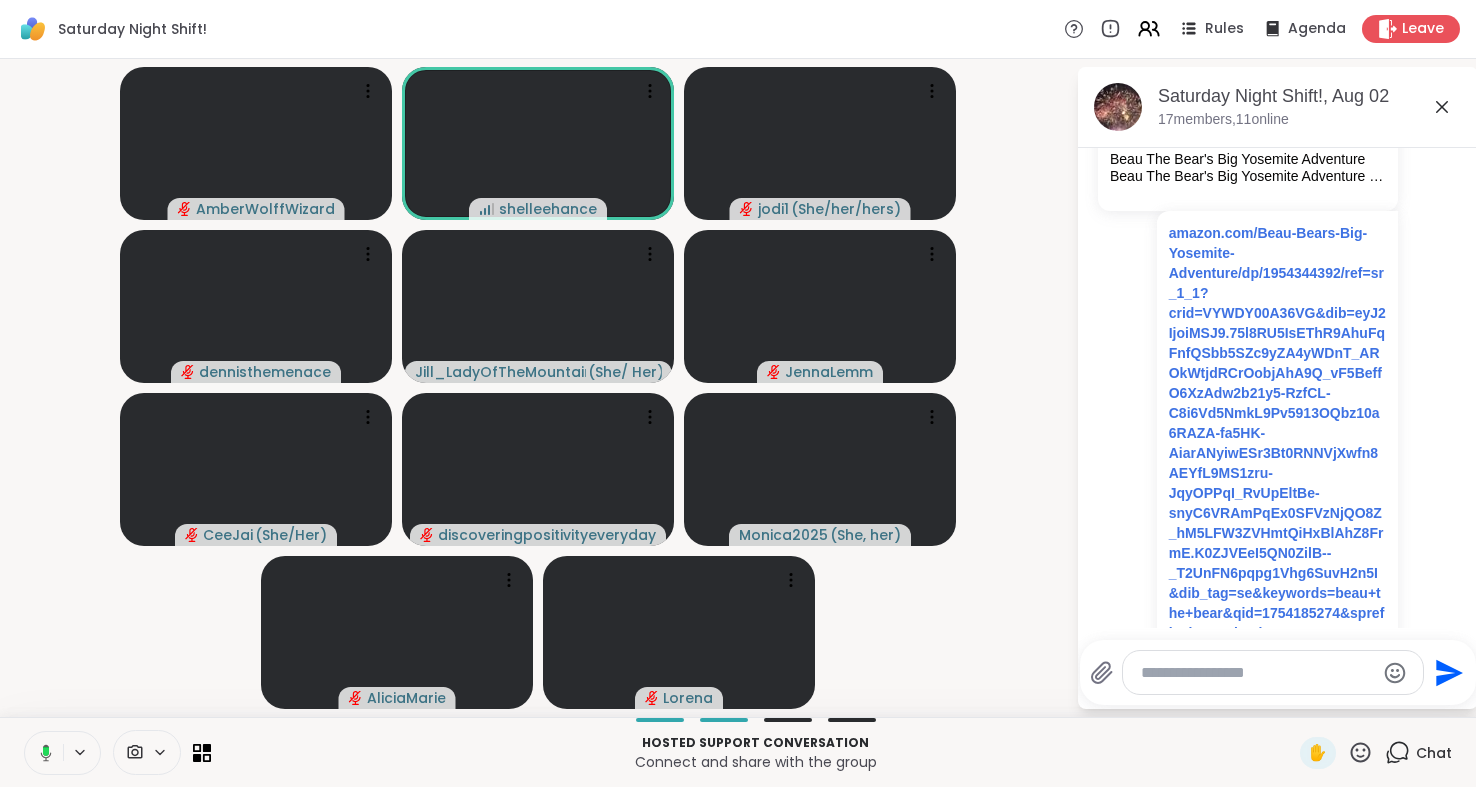 click 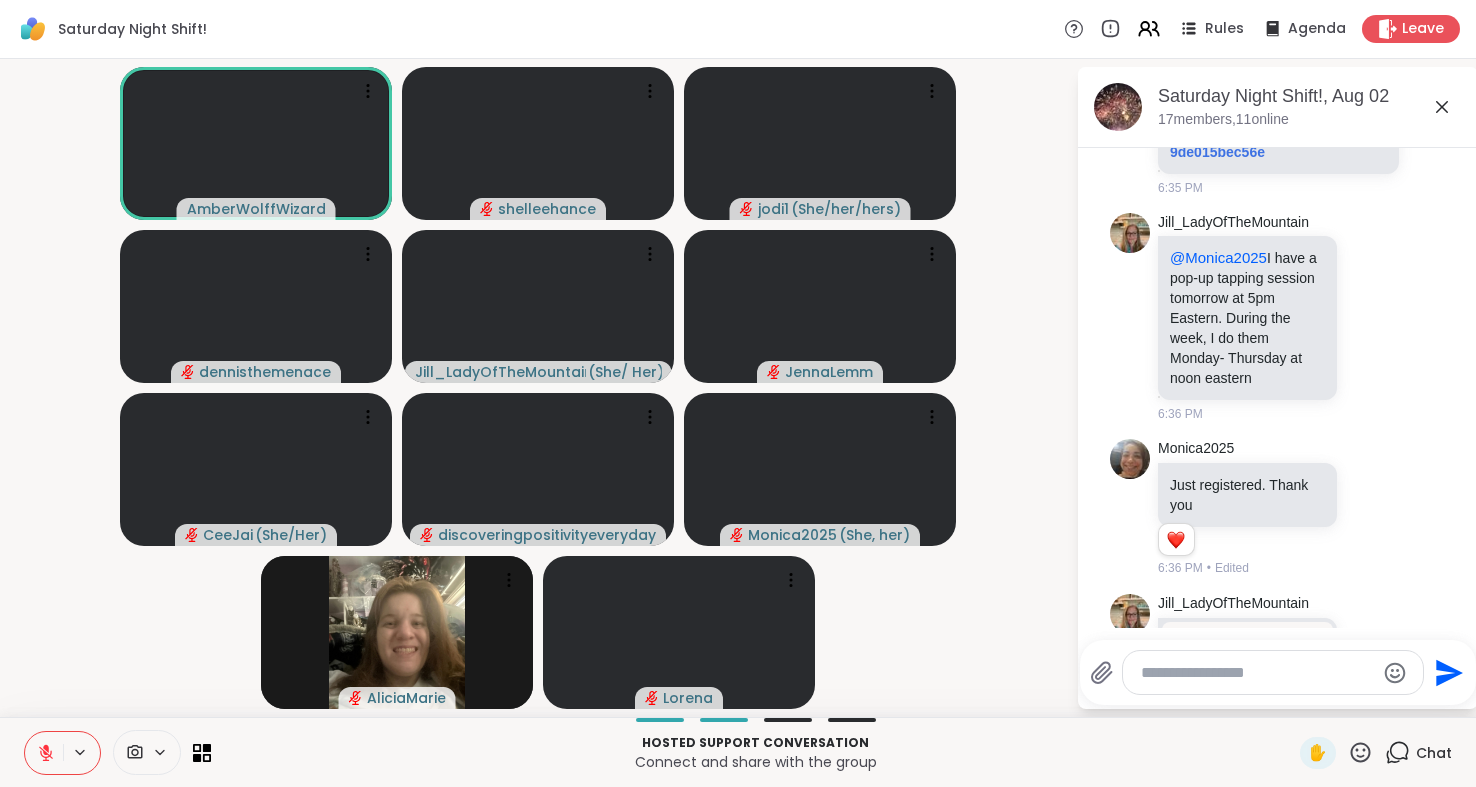 scroll, scrollTop: 4739, scrollLeft: 0, axis: vertical 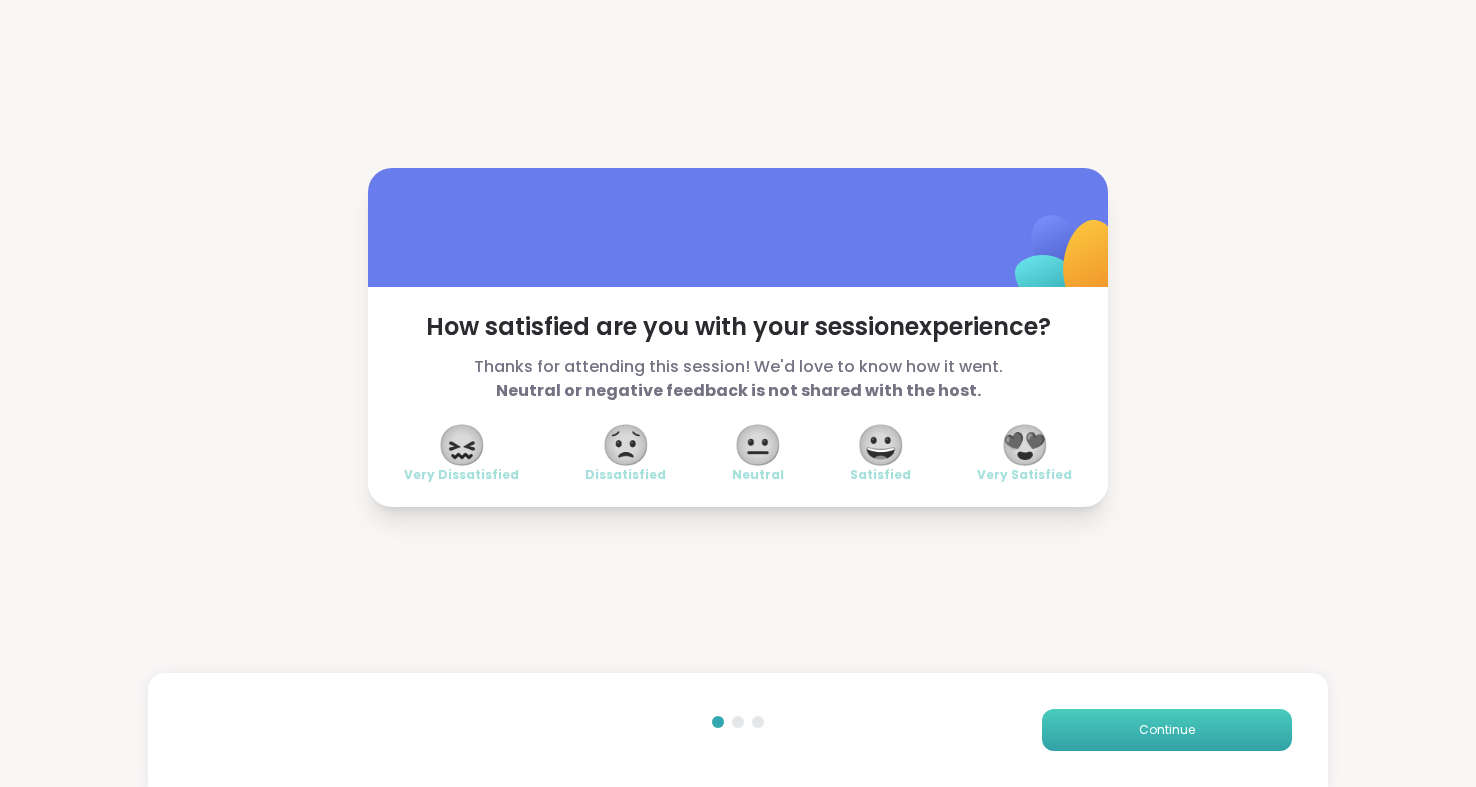 click on "Continue" at bounding box center [1167, 730] 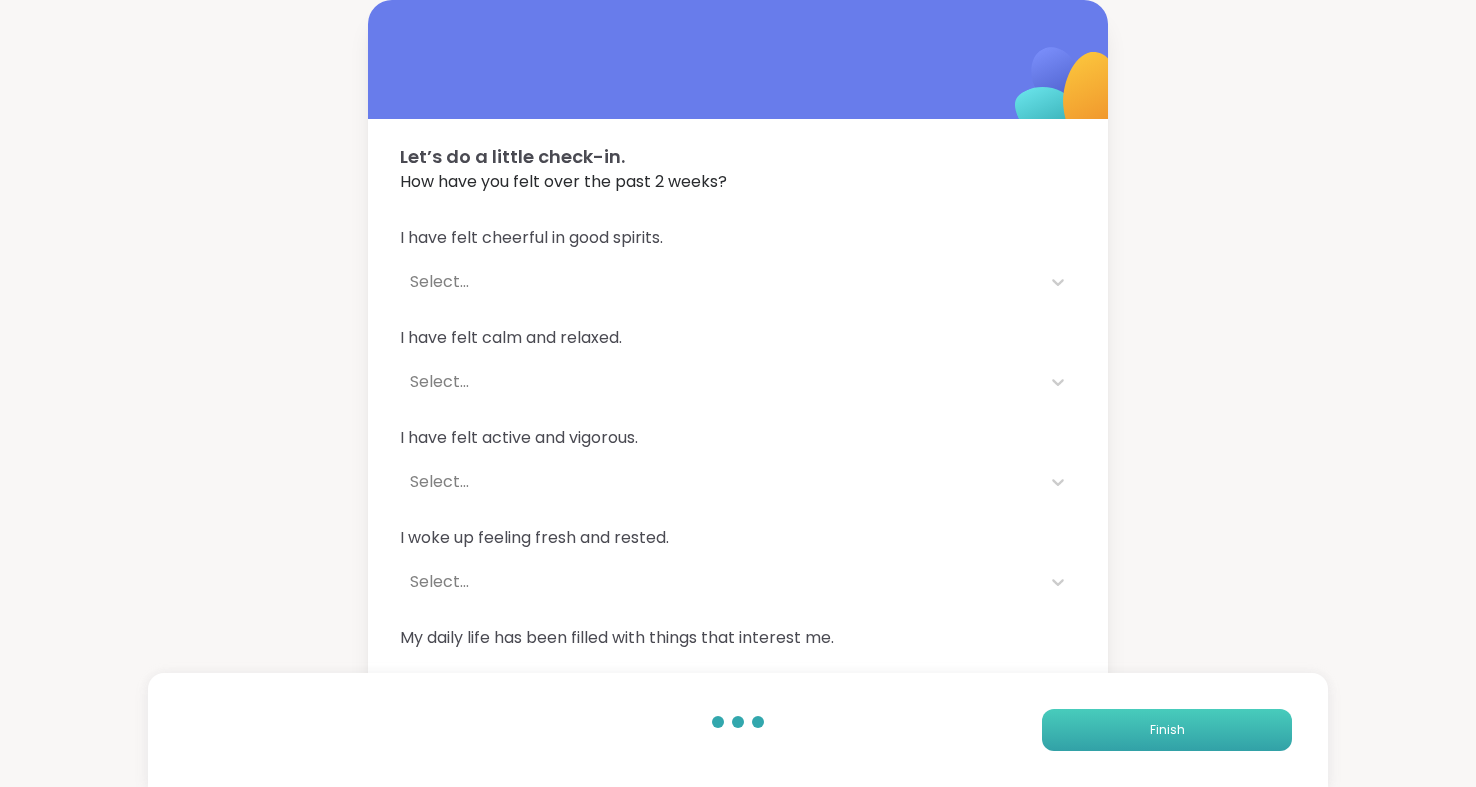 click on "Finish" at bounding box center [1167, 730] 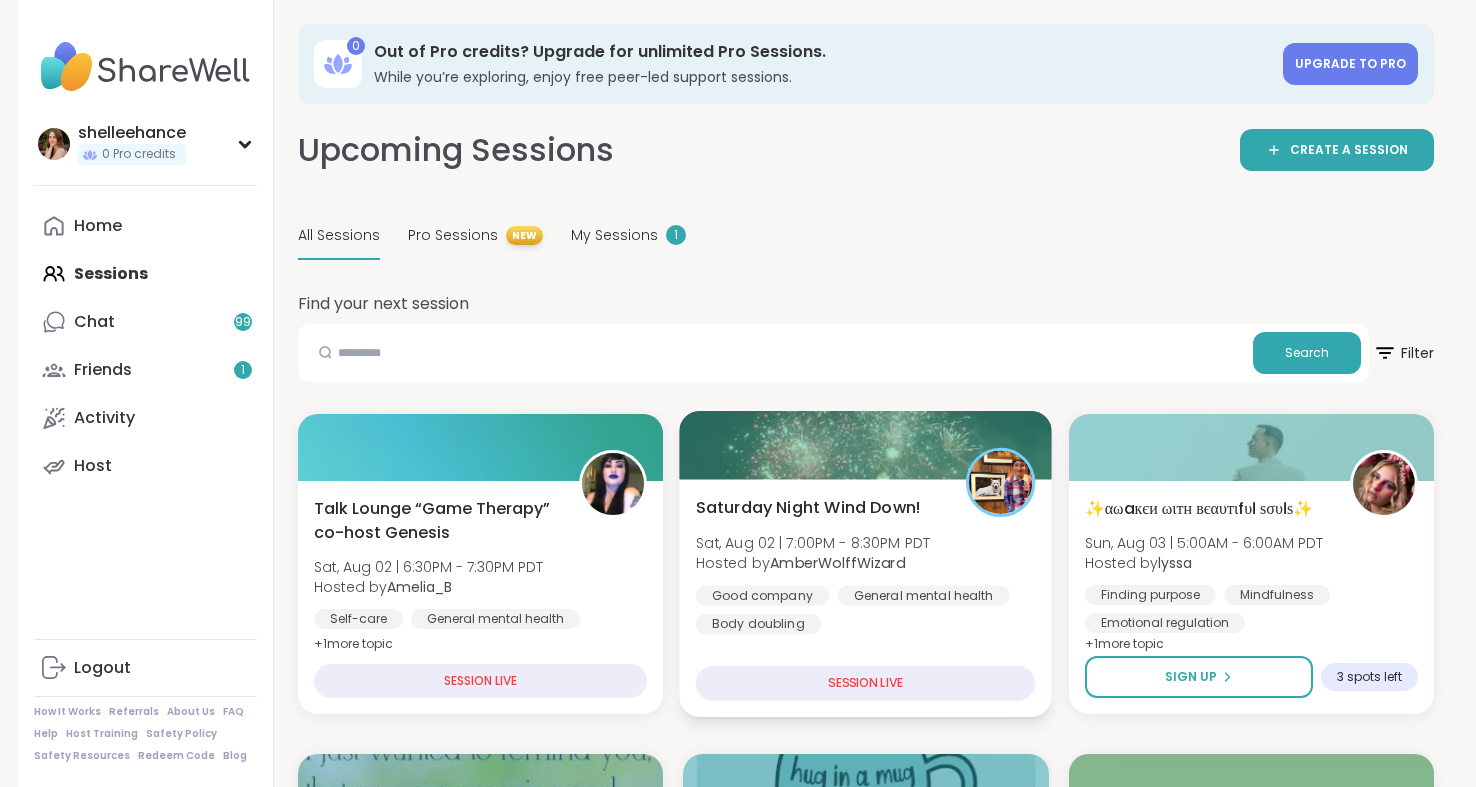 click on "Saturday Night Wind Down! Sat, Aug 02 | 7:00PM - 8:30PM PDT Hosted by  AmberWolffWizard Good company General mental health Body doubling SESSION LIVE" at bounding box center [866, 598] 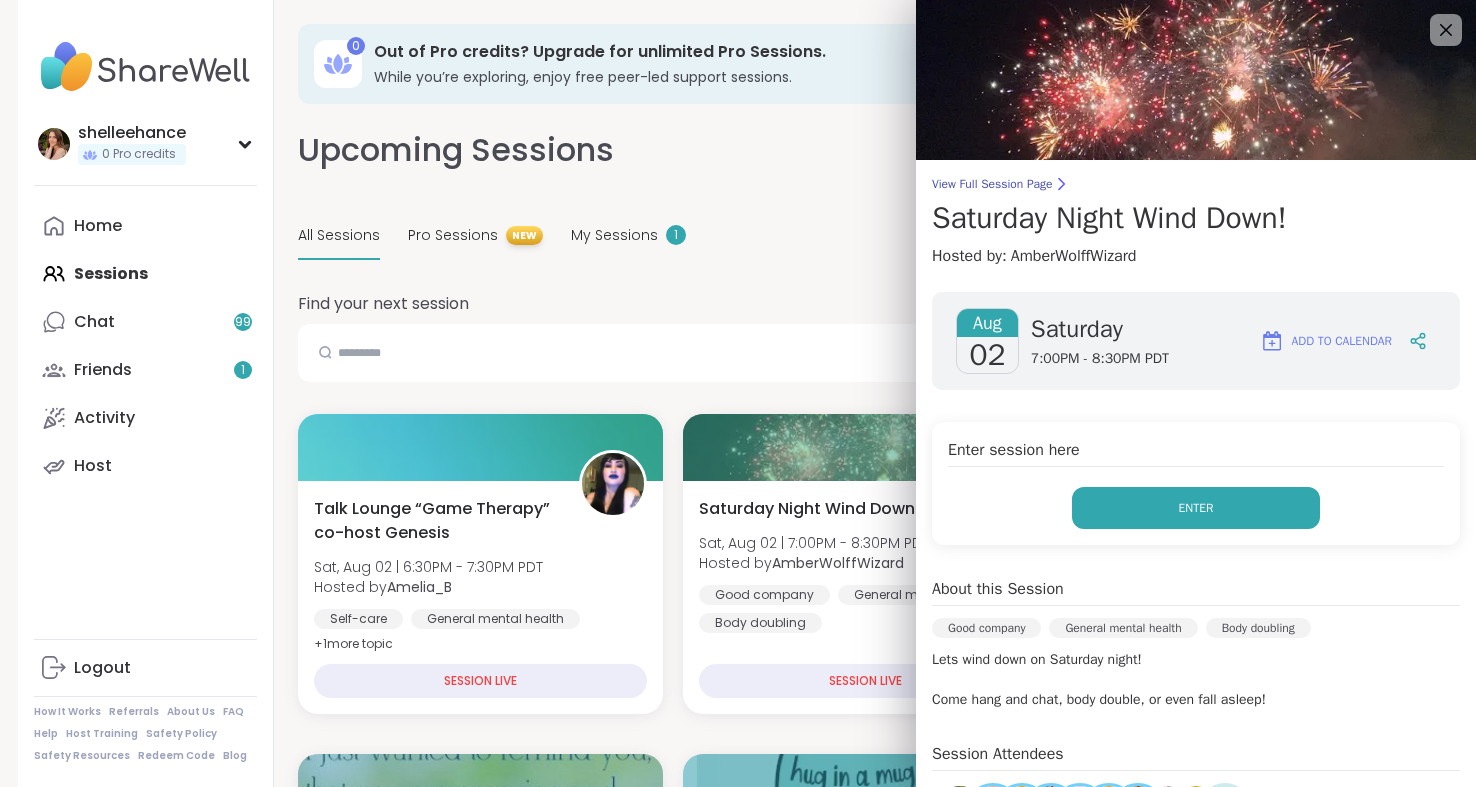 click on "Enter" at bounding box center [1196, 508] 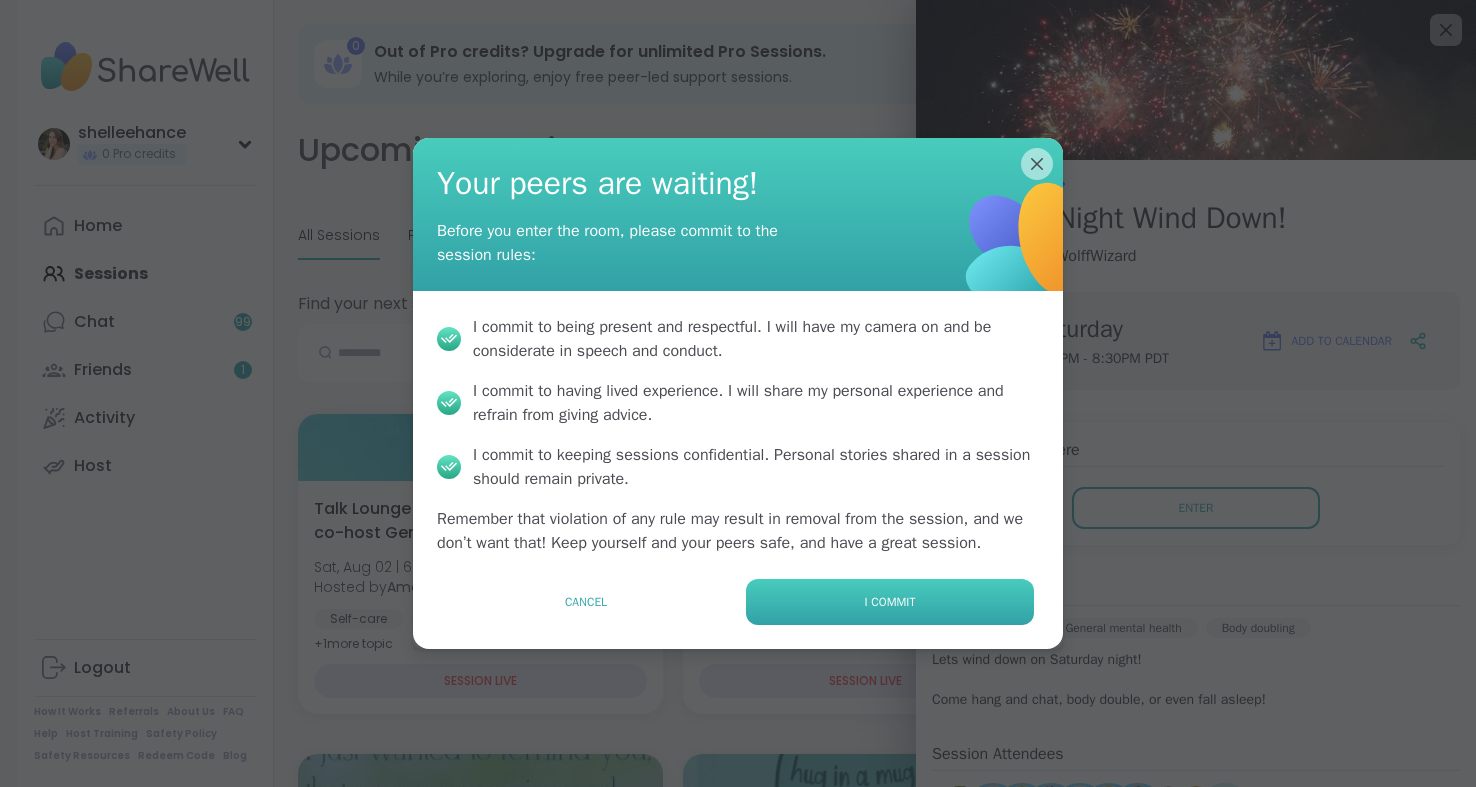 click on "I commit" at bounding box center (890, 602) 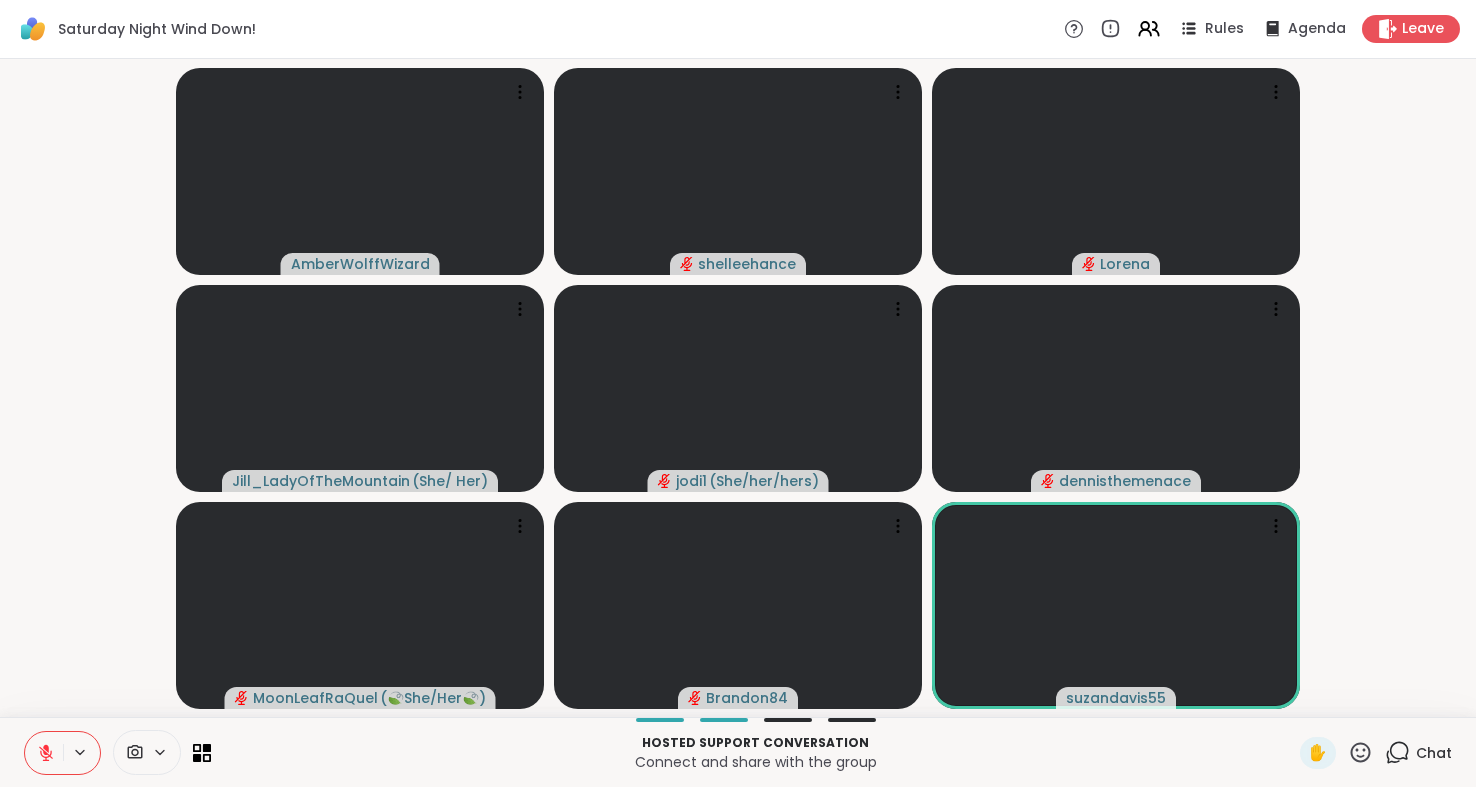 click on "AmberWolffWizard shelleehance Lorena Jill_LadyOfTheMountain ( She/ Her ) jodi1 ( She/her/hers ) dennisthemenace MoonLeafRaQuel ( 🍃She/Her🍃 ) Brandon84 suzandavis55" at bounding box center [738, 388] 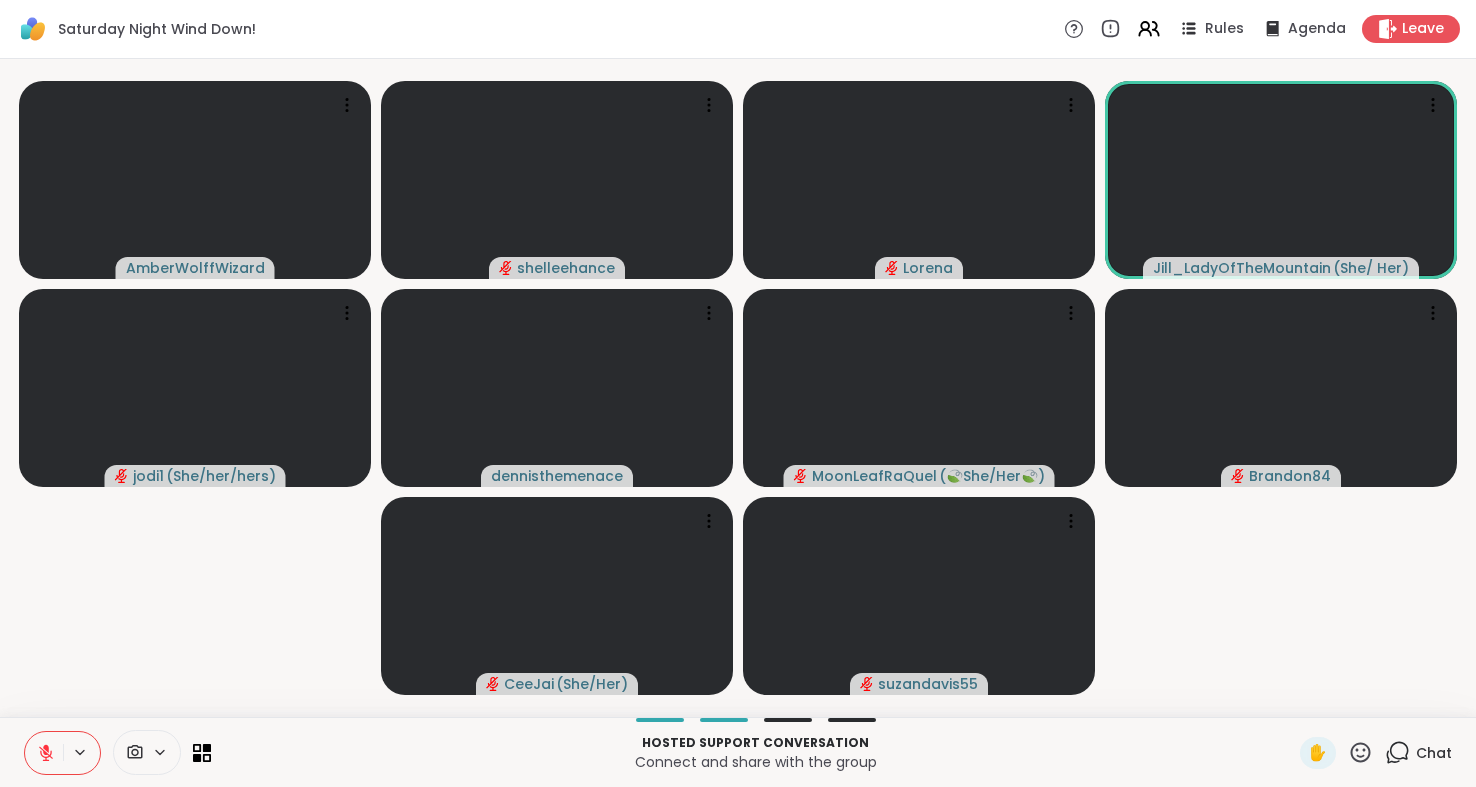 click 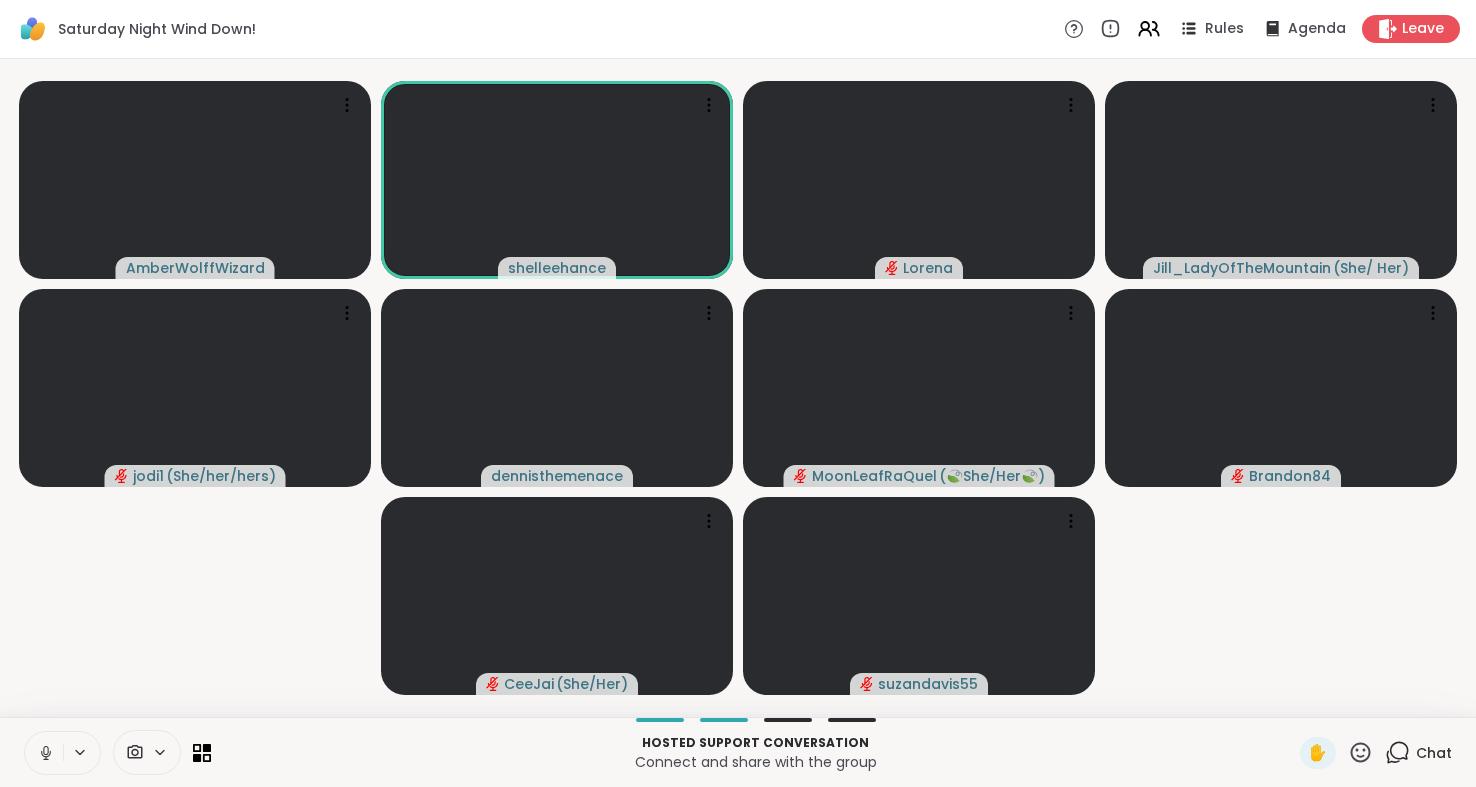 click at bounding box center [44, 753] 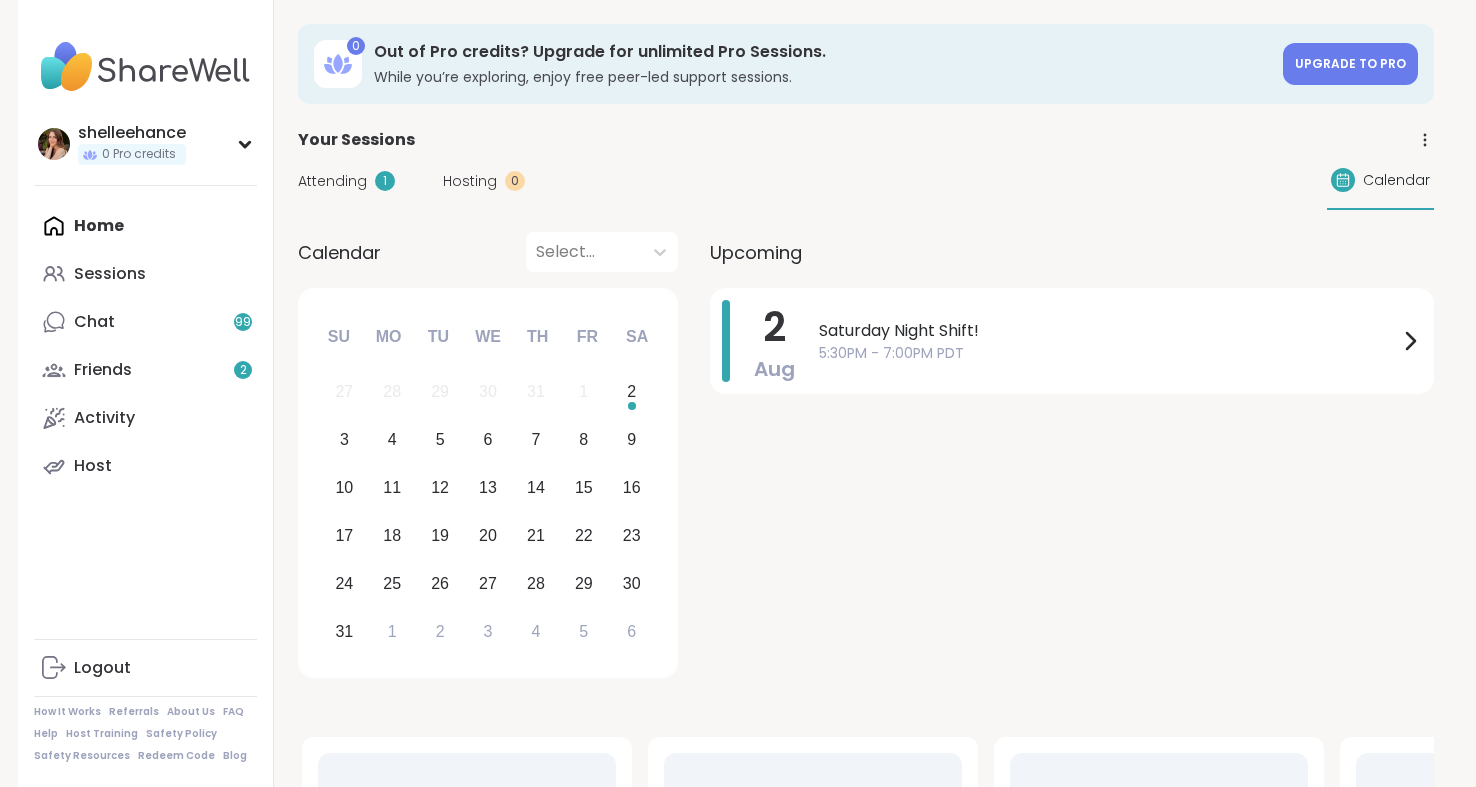 scroll, scrollTop: 0, scrollLeft: 0, axis: both 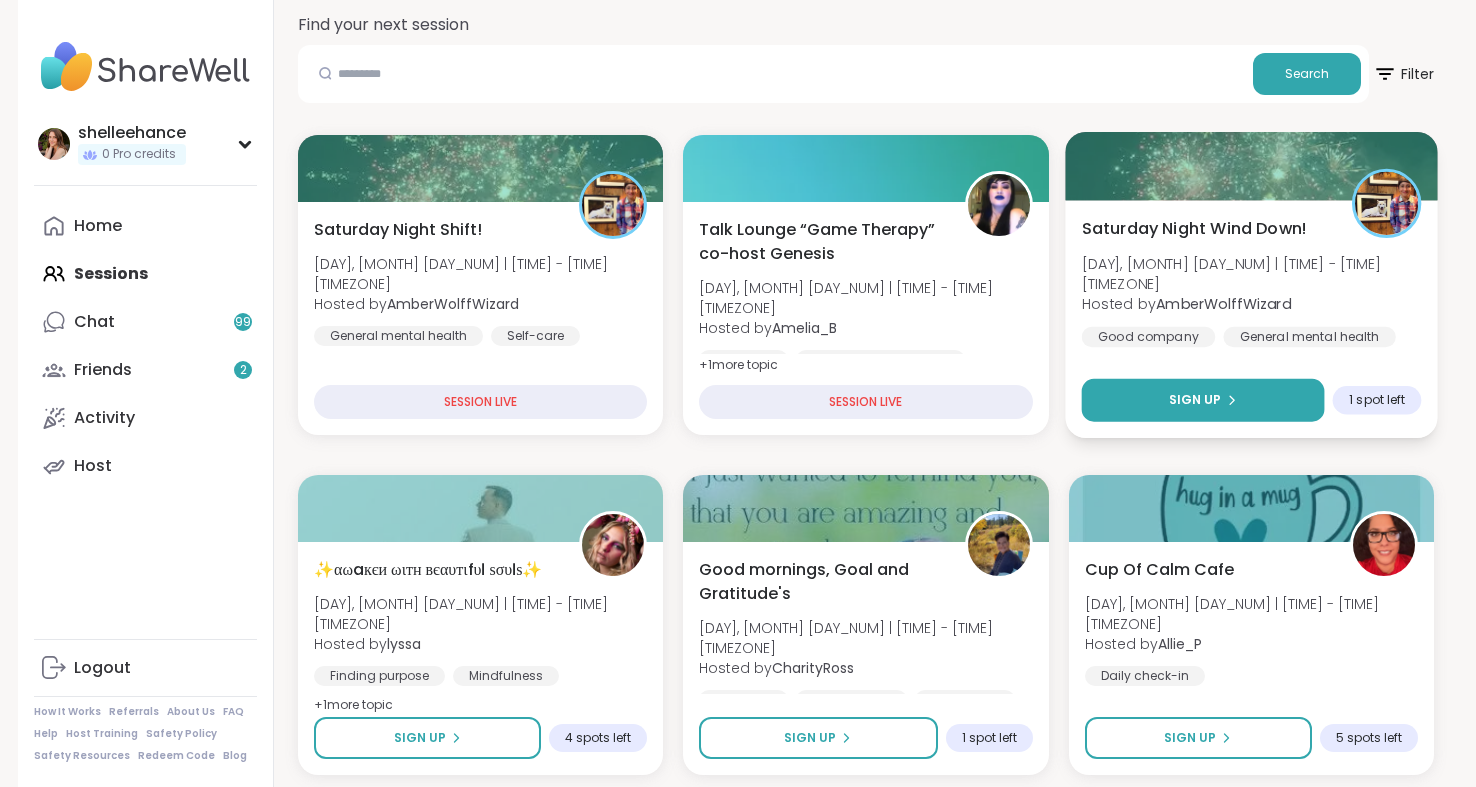 click on "Sign Up" at bounding box center (1202, 400) 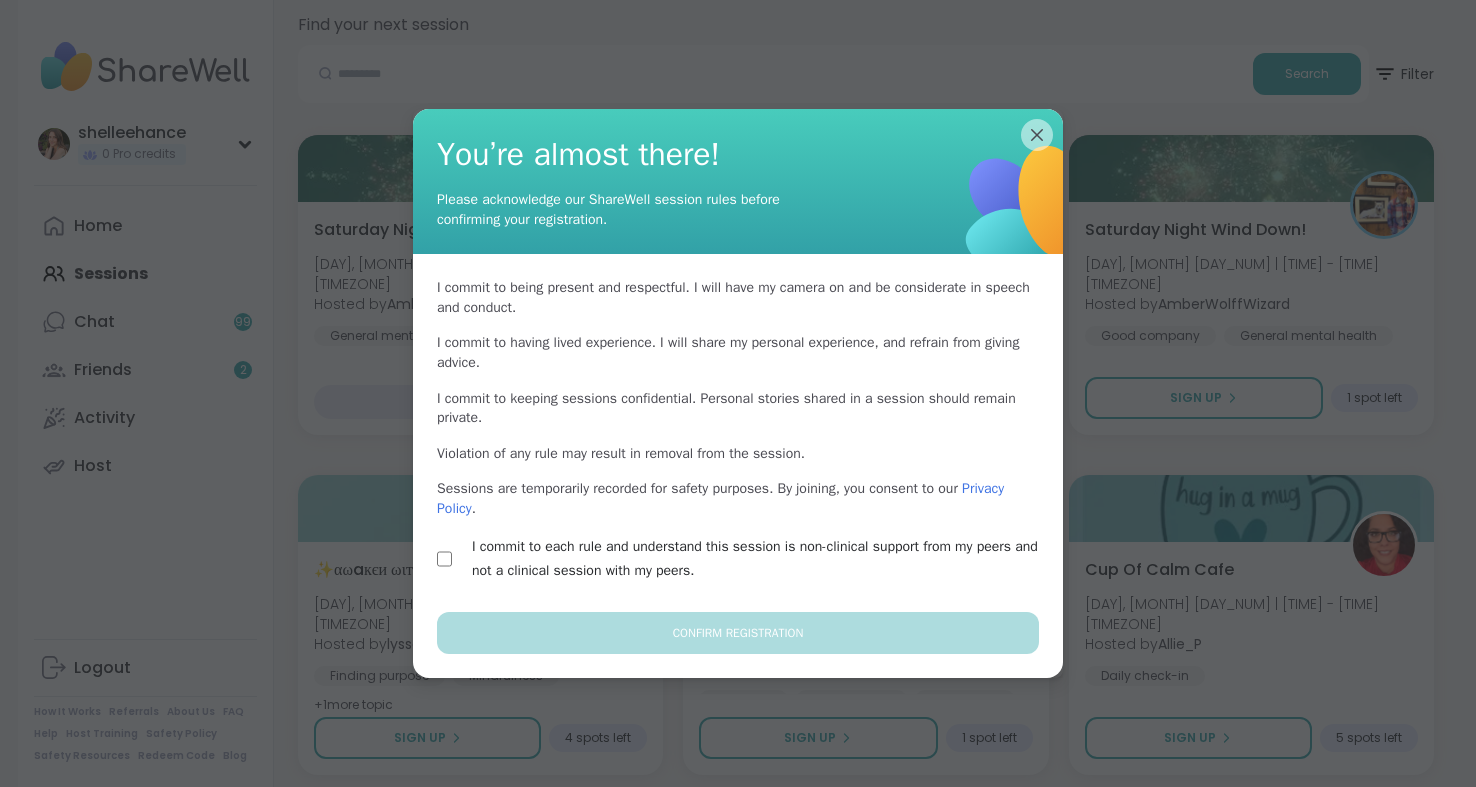 click on "I commit to each rule and understand this session is non-clinical support from my peers and not a clinical session with my peers." at bounding box center [761, 559] 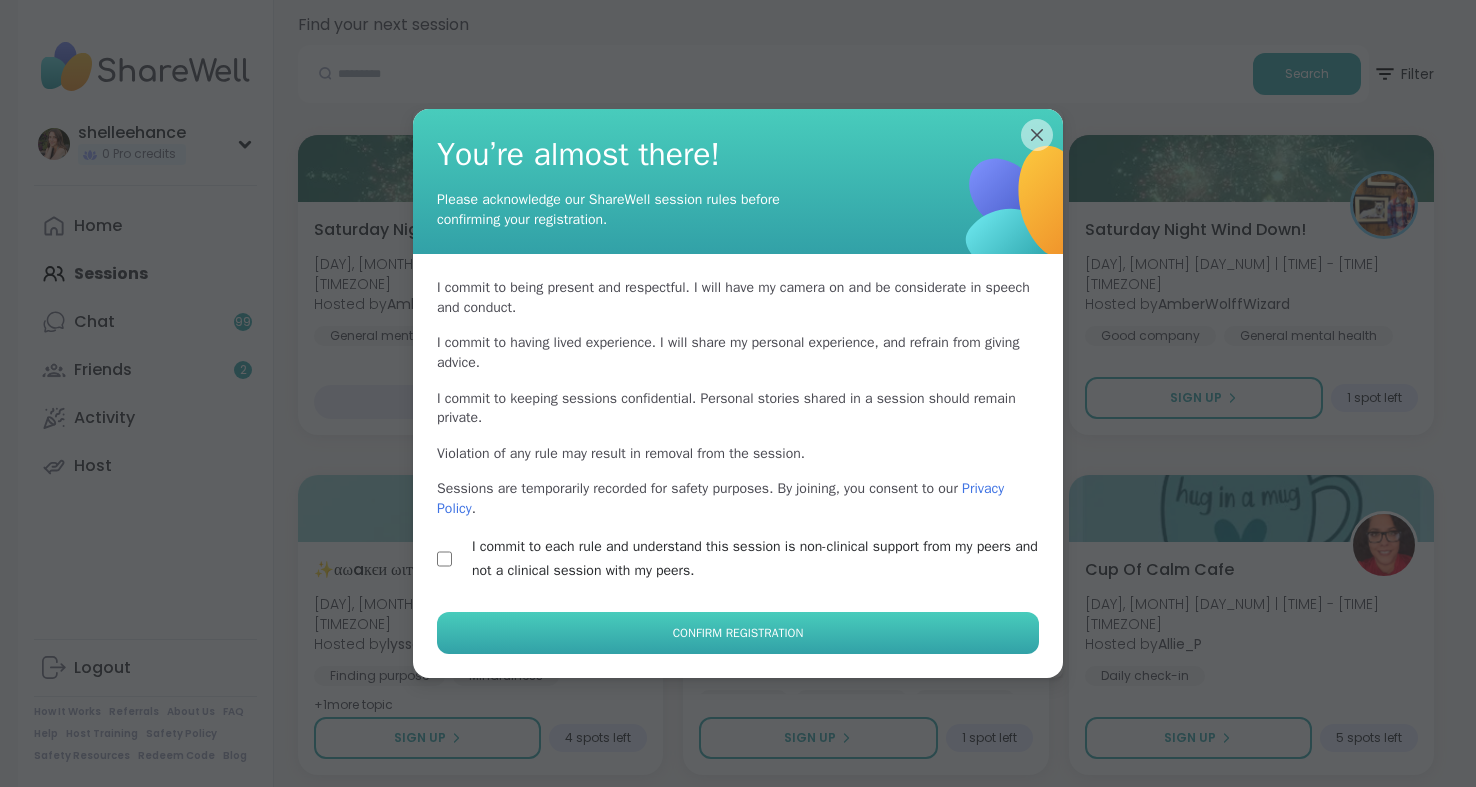 click on "Confirm Registration" at bounding box center (738, 633) 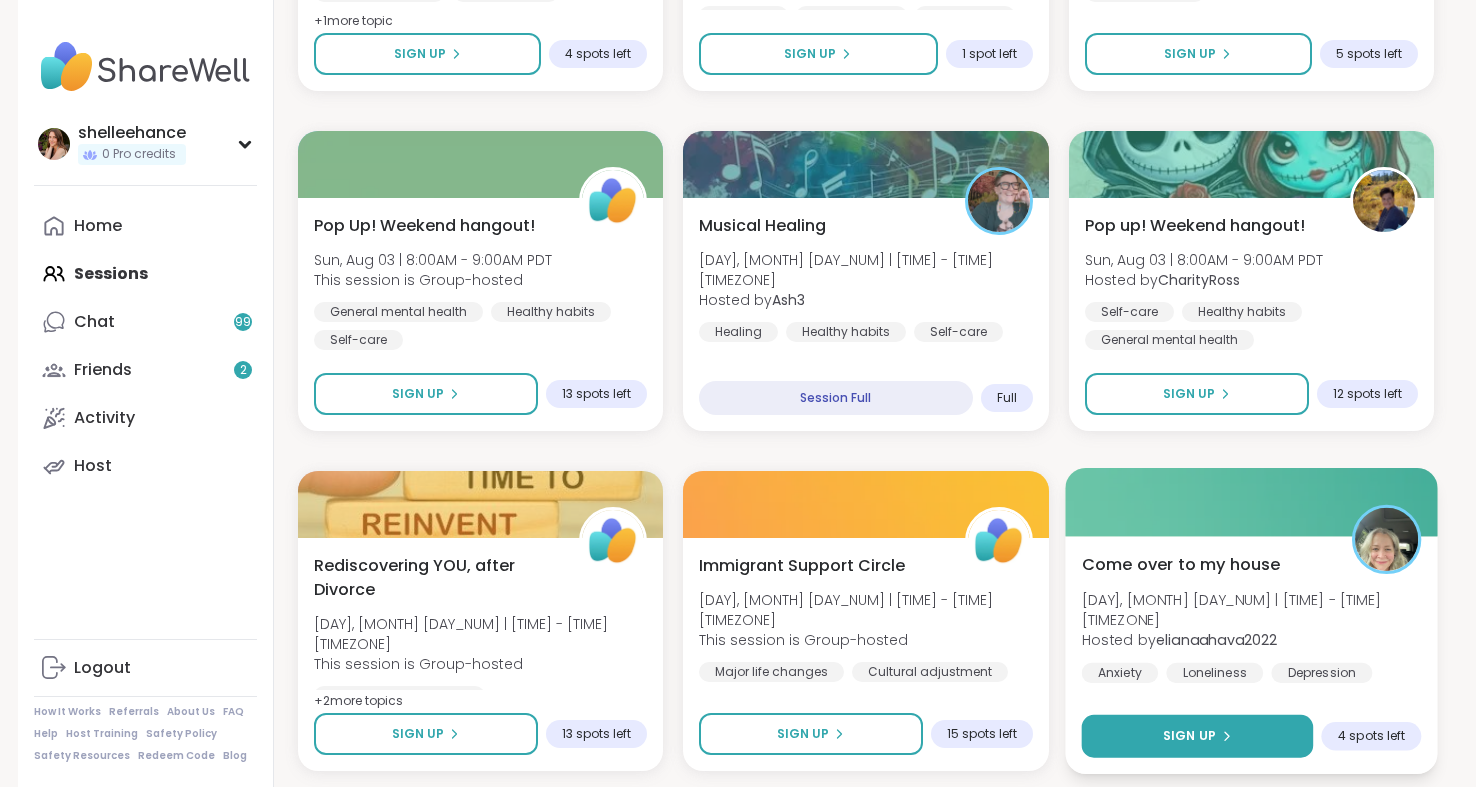 scroll, scrollTop: 966, scrollLeft: 0, axis: vertical 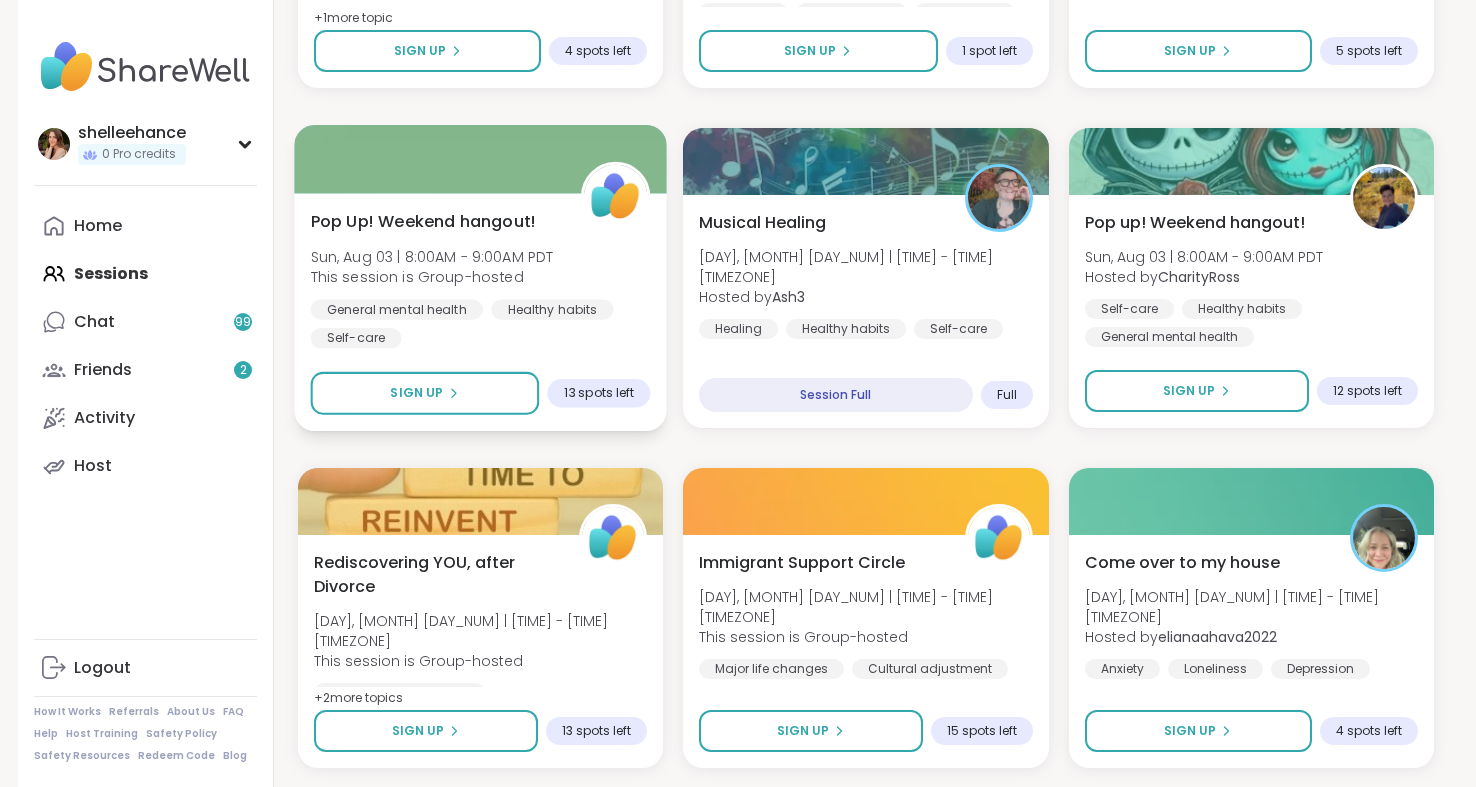 click on "Pop Up! Weekend hangout! Sun, Aug 03 | 8:00AM - 9:00AM PDT This session is Group-hosted General mental health Healthy habits Self-care Sign Up 13 spots left" at bounding box center (480, 312) 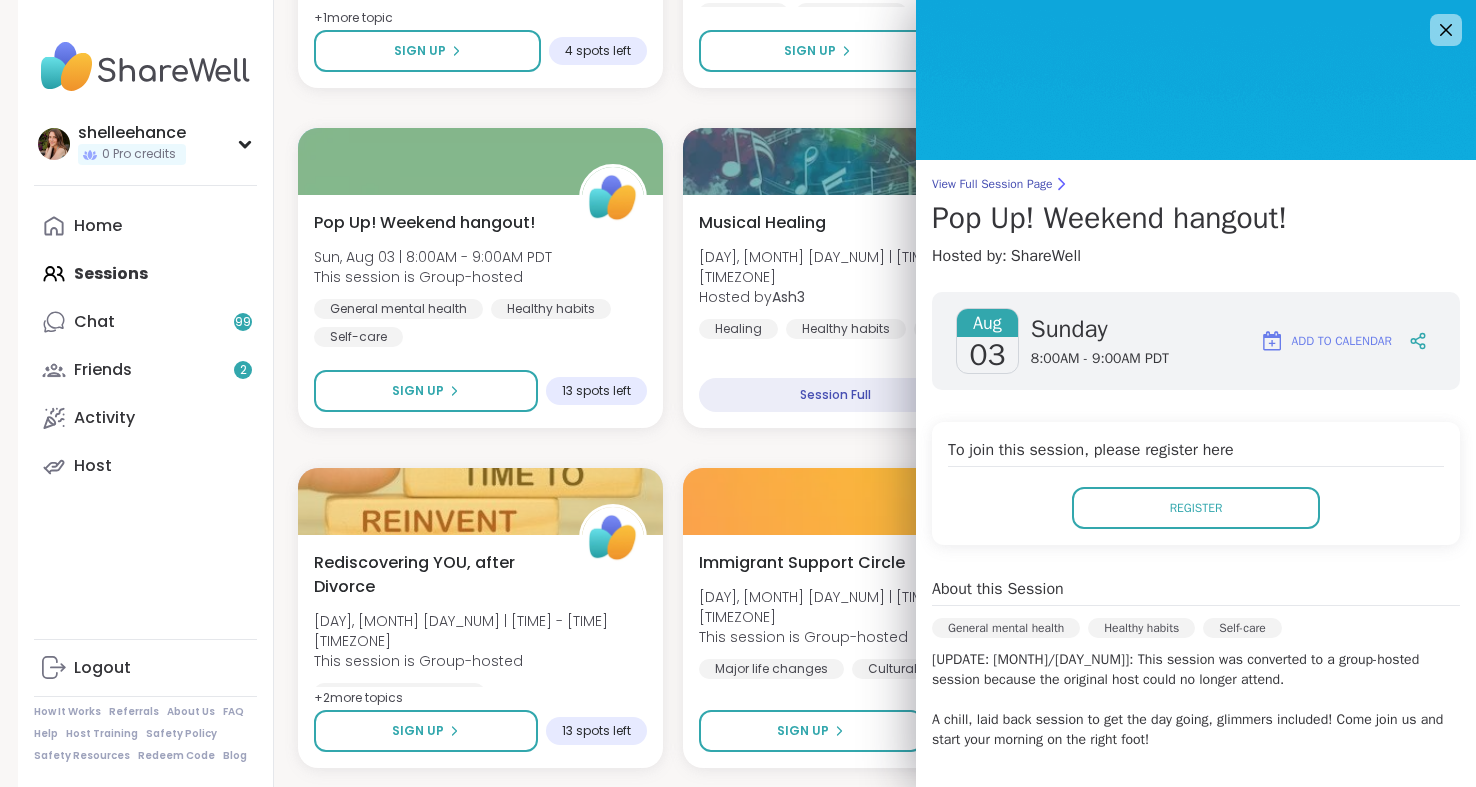 scroll, scrollTop: 317, scrollLeft: 0, axis: vertical 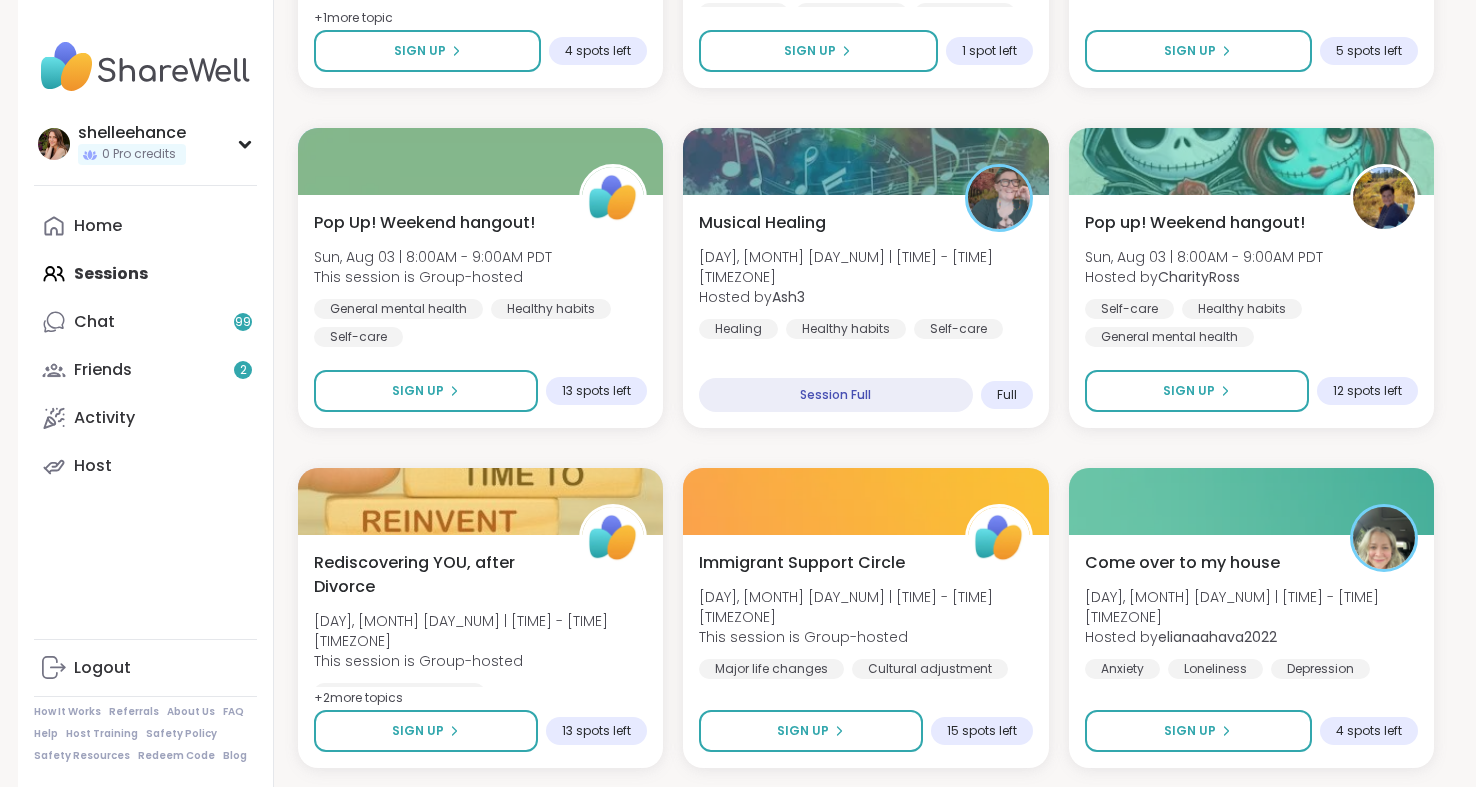 click on "Saturday Night Shift! Sat, Aug 02 | 5:30PM - 7:00PM PDT Hosted by  AmberWolffWizard General mental health Self-care Self-Improvement SESSION LIVE Talk Lounge “Game Therapy” co-host Genesis Sat, Aug 02 | 6:30PM - 7:30PM PDT Hosted by  Amelia_B Self-care General mental health Stress management + 1  more topic SESSION LIVE Saturday Night Wind Down! Sat, Aug 02 | 7:00PM - 8:30PM PDT Hosted by  AmberWolffWizard Good company General mental health Body doubling Session Full Going ✨αωaкєи ωιтн вєαυтιfυℓ ѕσυℓѕ✨ Sun, Aug 03 | 5:00AM - 6:00AM PDT Hosted by  lyssa Finding purpose Mindfulness Emotional regulation + 1  more topic Sign Up 4 spots left  Good mornings, Goal and Gratitude's  Sun, Aug 03 | 6:00AM - 7:30AM PDT Hosted by  CharityRoss Self-care Goal-setting Breathwork Sign Up 1 spot left Cup Of Calm Cafe Sun, Aug 03 | 7:30AM - 8:00AM PDT Hosted by  Allie_P Daily check-in Sign Up 5 spots left Pop Up! Weekend hangout! Sun, Aug 03 | 8:00AM - 9:00AM PDT This session is Group-hosted +" at bounding box center [866, 1468] 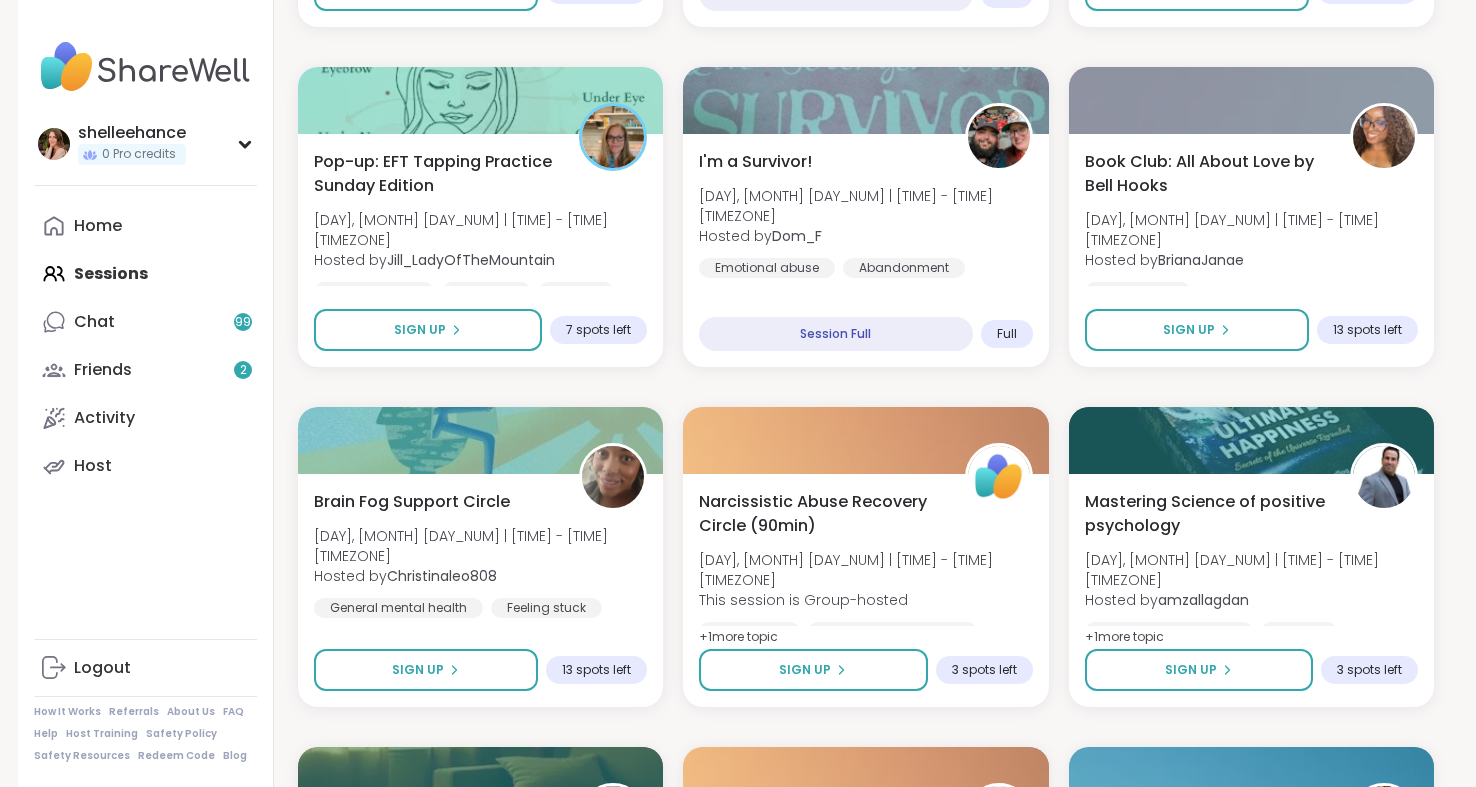 scroll, scrollTop: 2900, scrollLeft: 0, axis: vertical 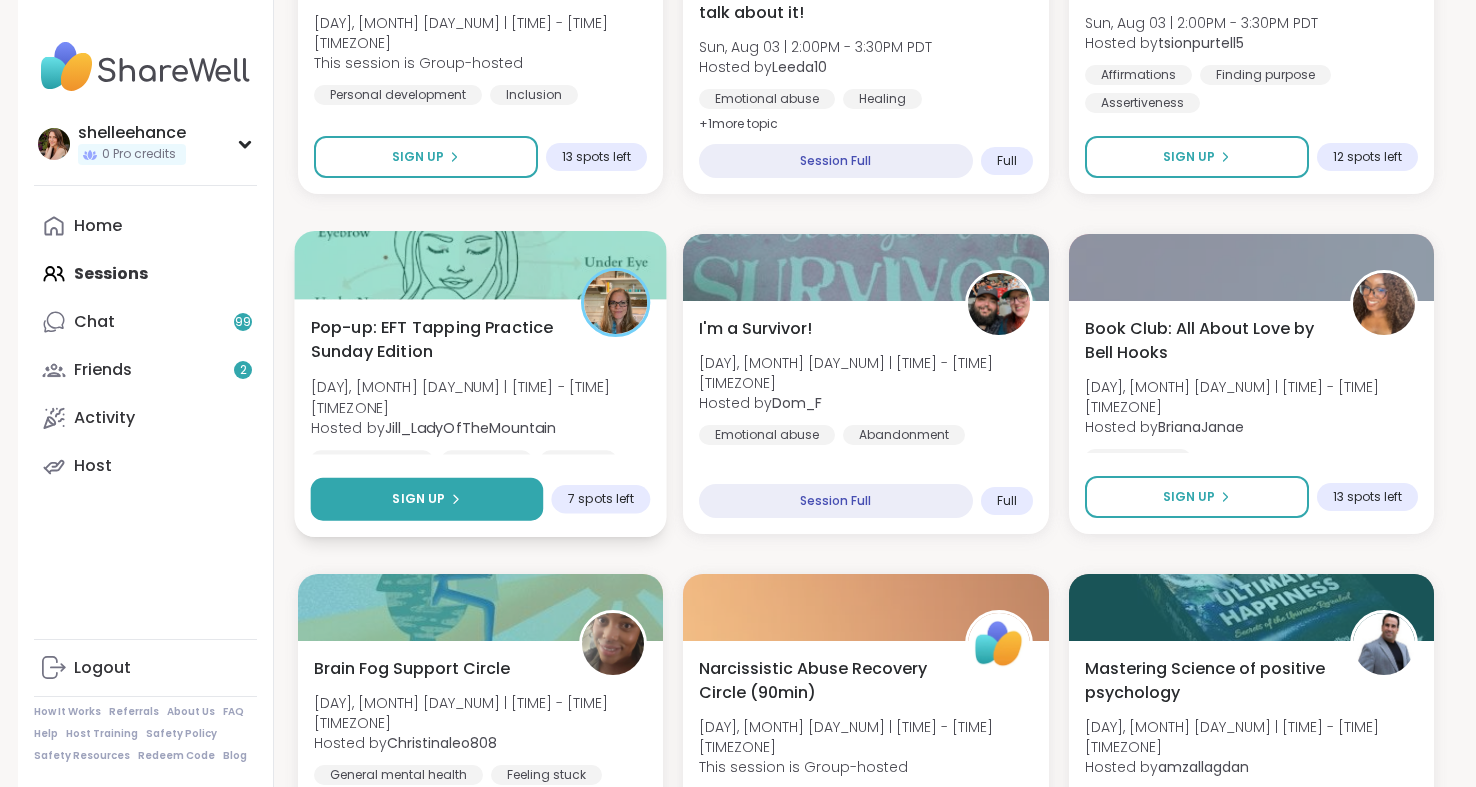 click on "Sign Up" at bounding box center (427, 499) 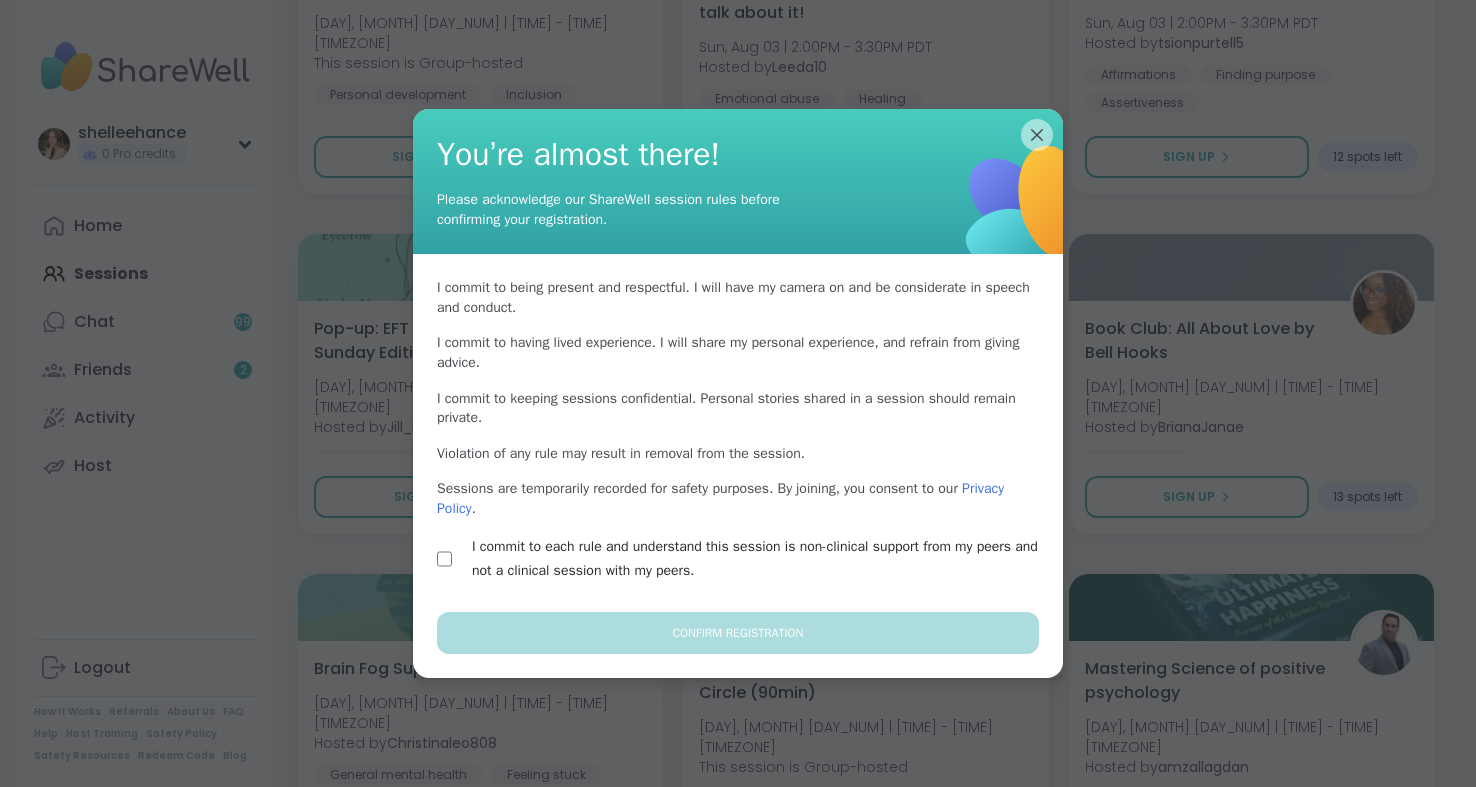 drag, startPoint x: 516, startPoint y: 551, endPoint x: 578, endPoint y: 572, distance: 65.459915 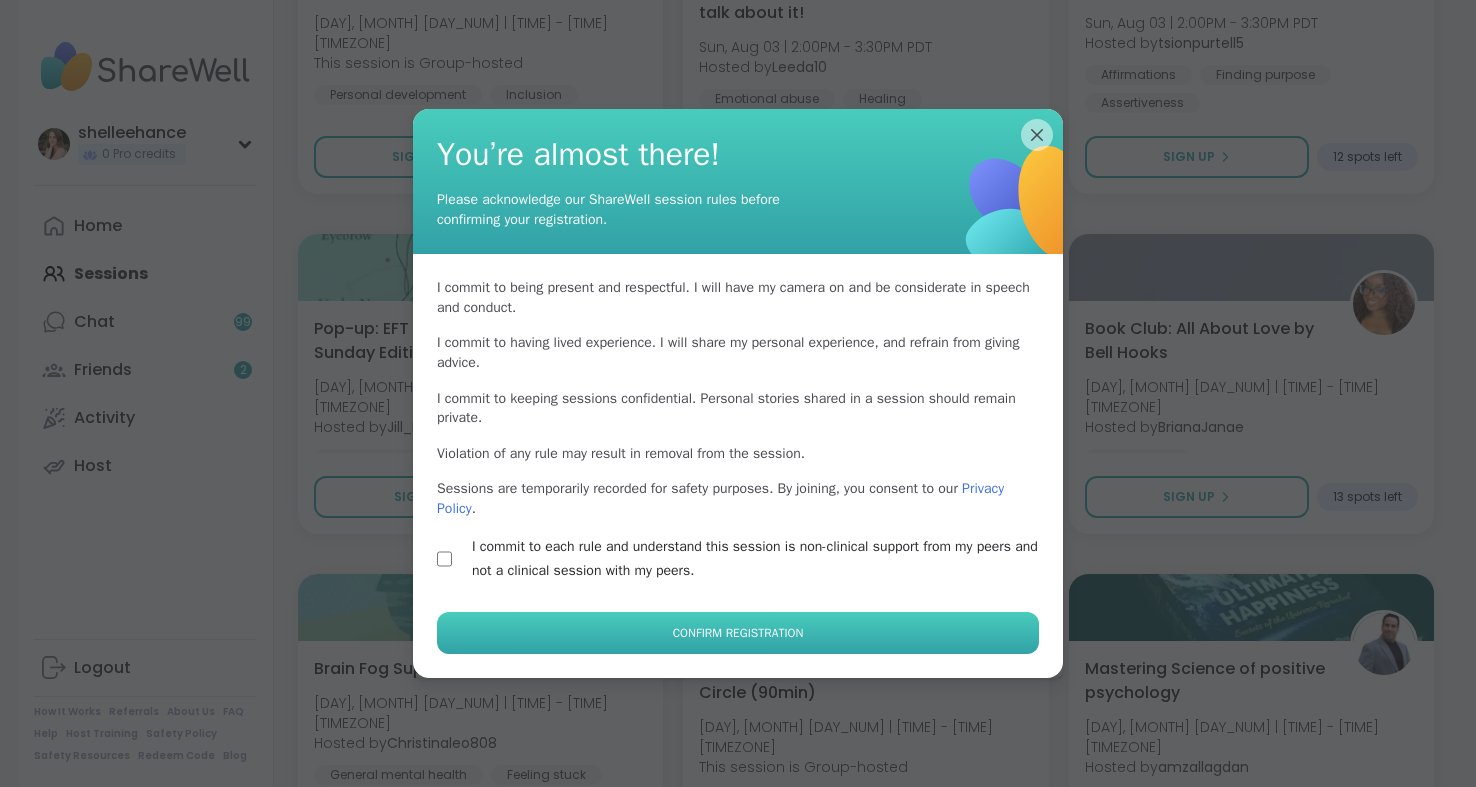click on "Confirm Registration" at bounding box center (738, 633) 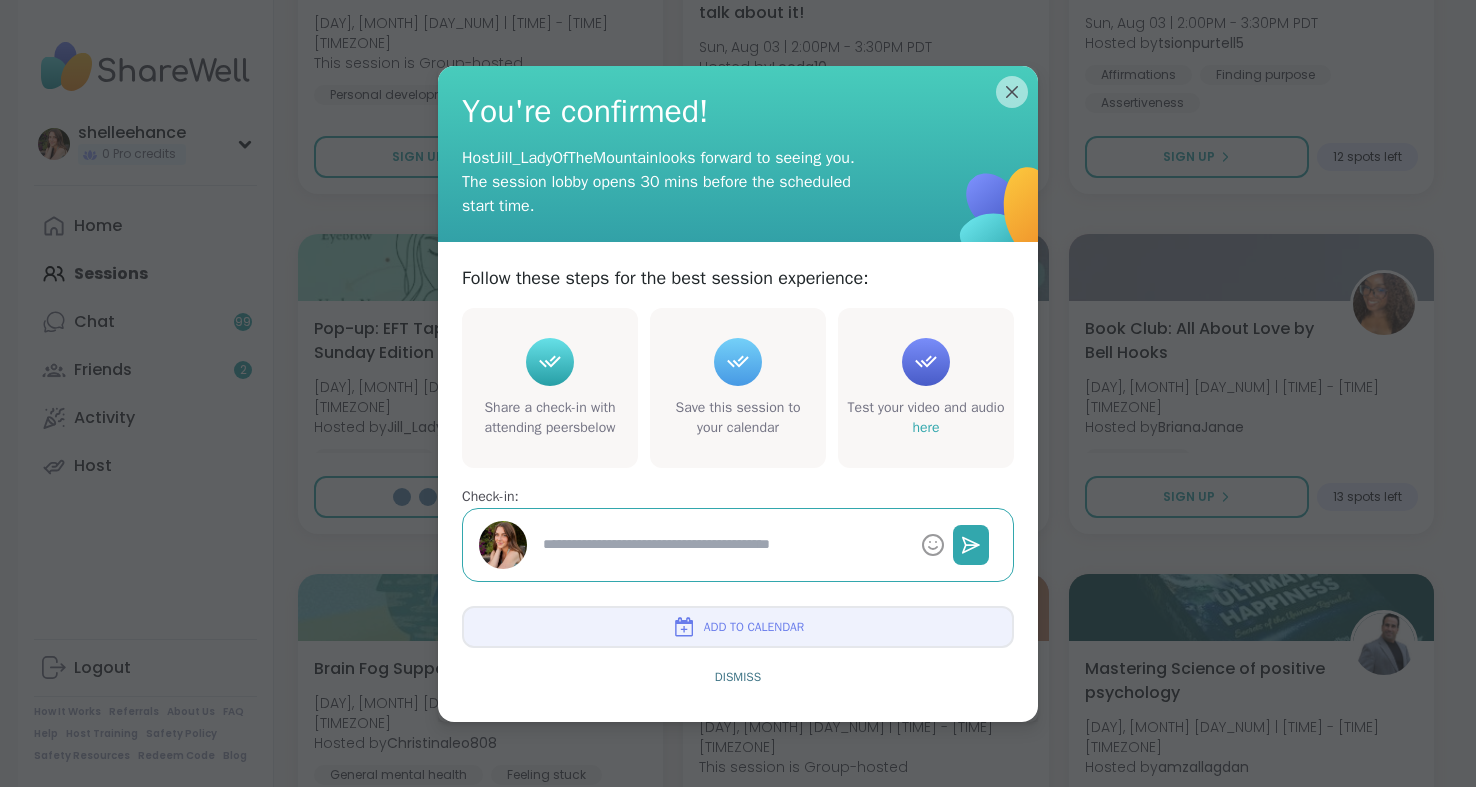 type on "*" 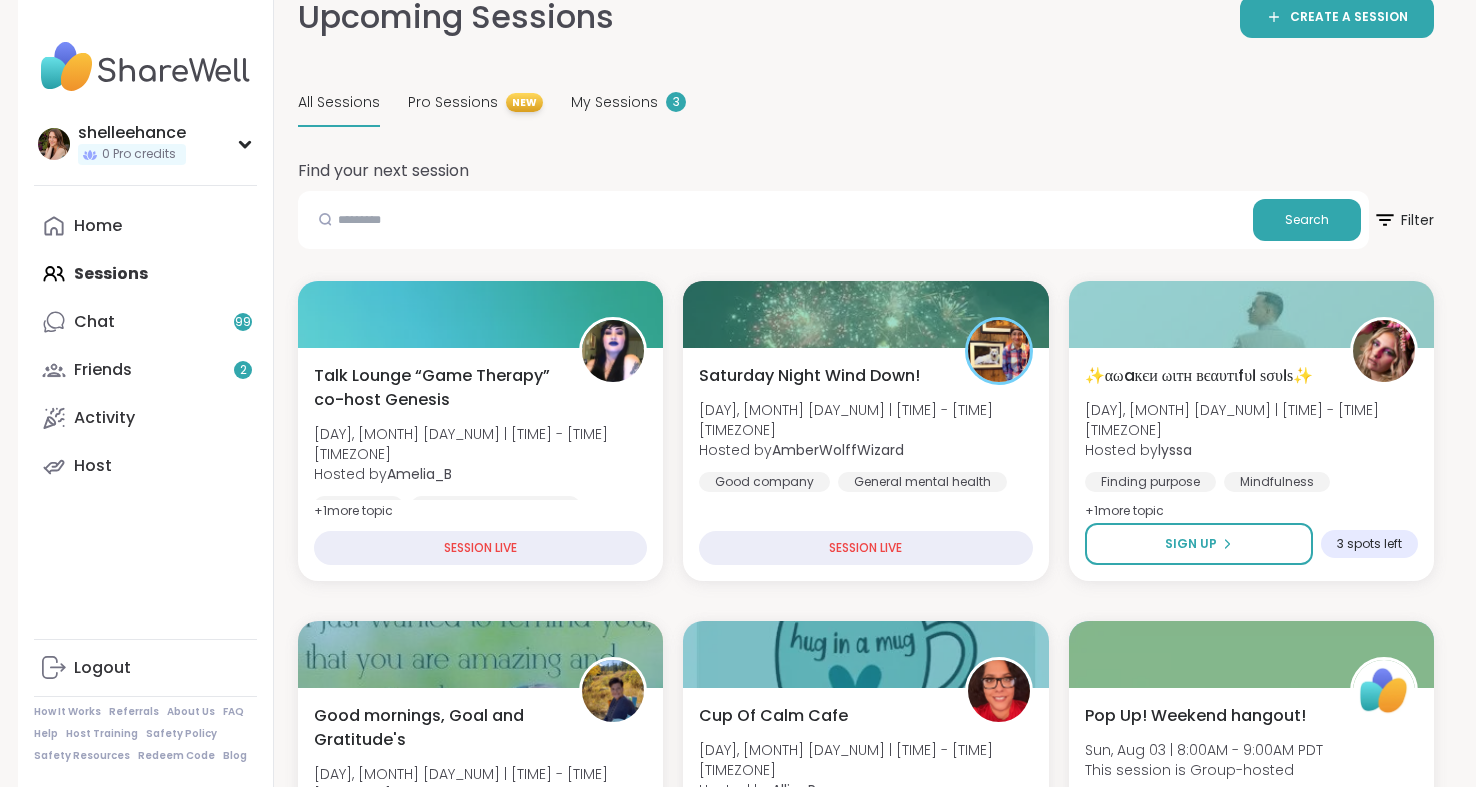 scroll, scrollTop: 0, scrollLeft: 0, axis: both 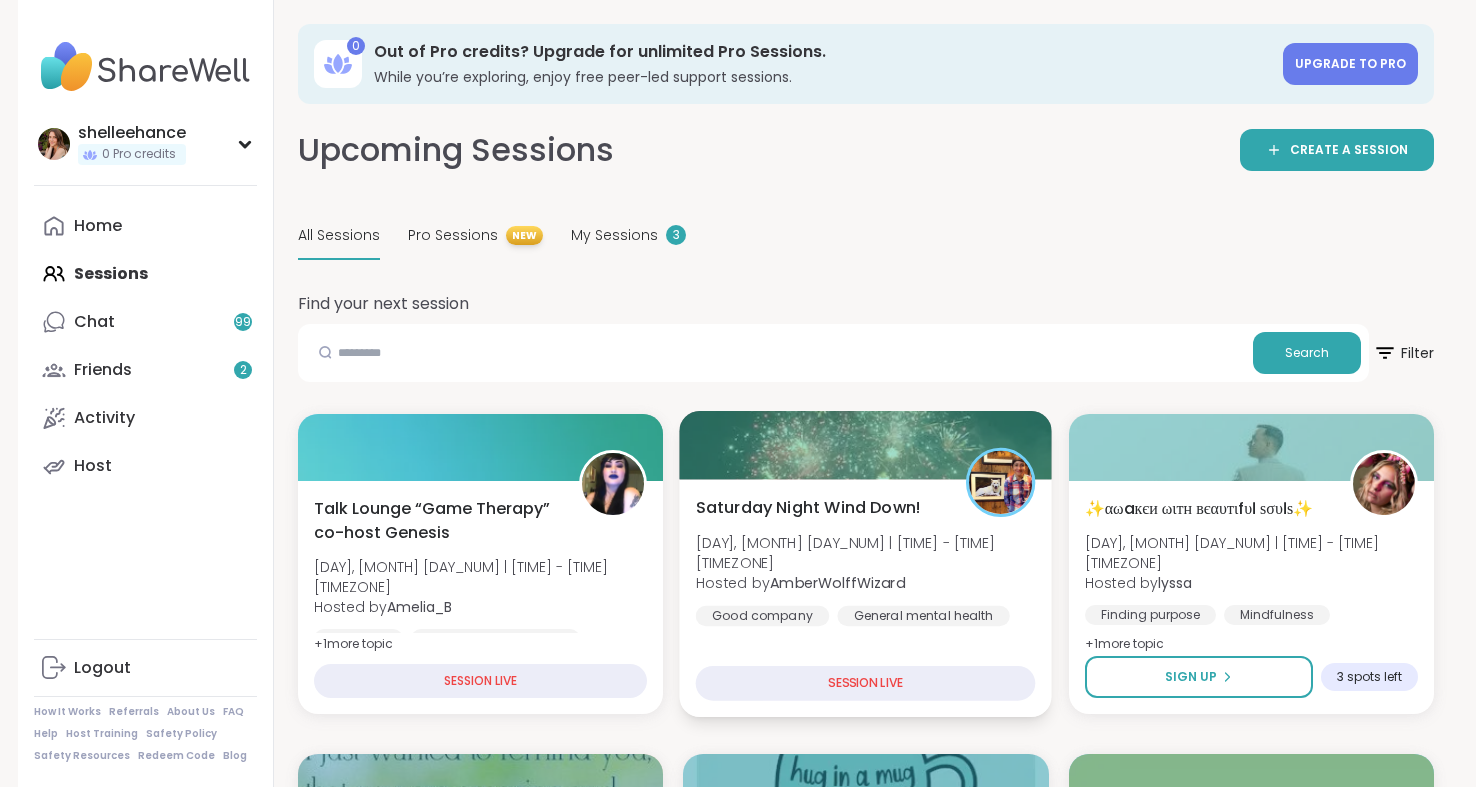 click on "Saturday Night Wind Down! Sat, Aug 02 | 7:00PM - 8:30PM PDT Hosted by  AmberWolffWizard Good company General mental health Body doubling SESSION LIVE" at bounding box center (866, 598) 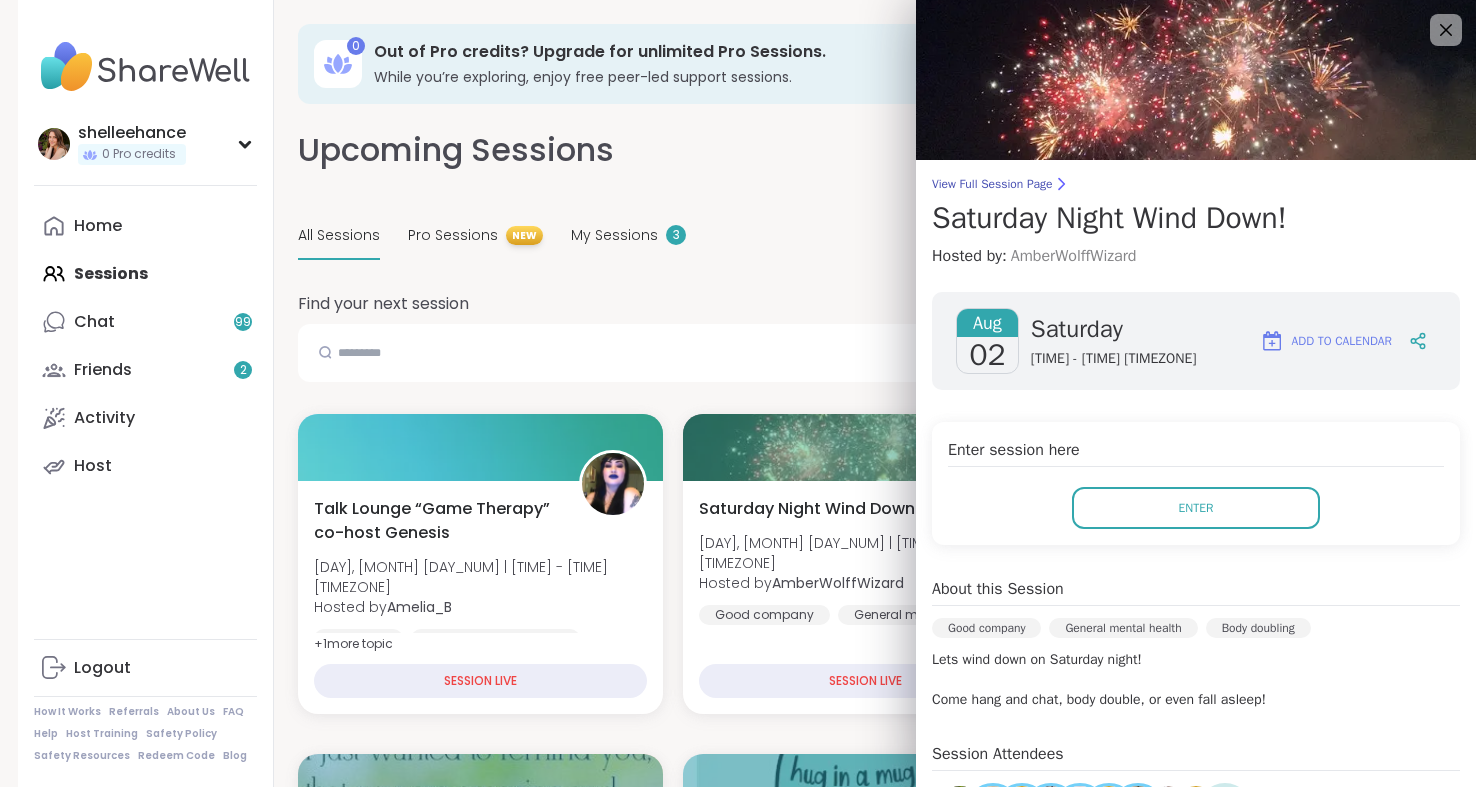 click on "AmberWolffWizard" at bounding box center (1074, 256) 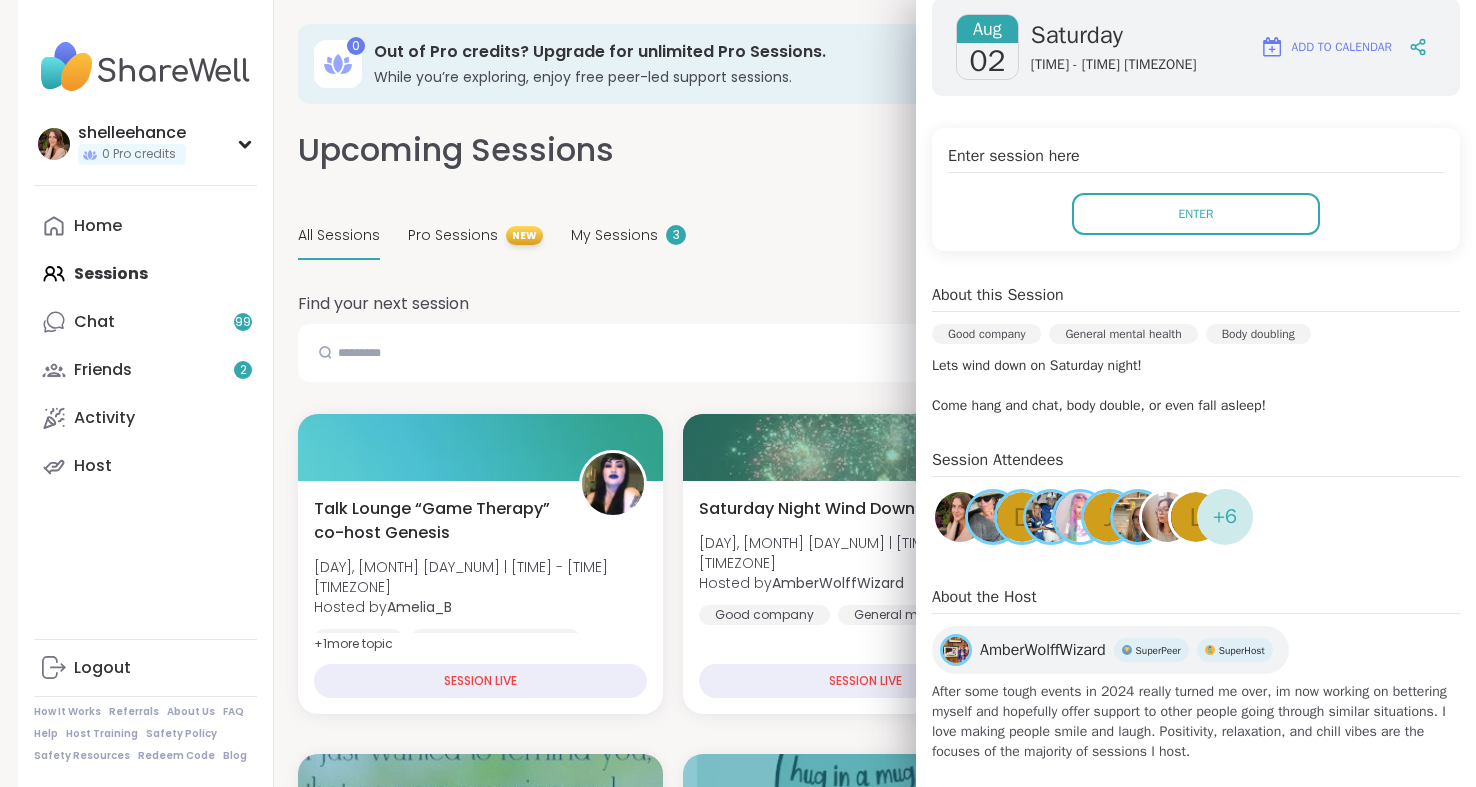 scroll, scrollTop: 317, scrollLeft: 0, axis: vertical 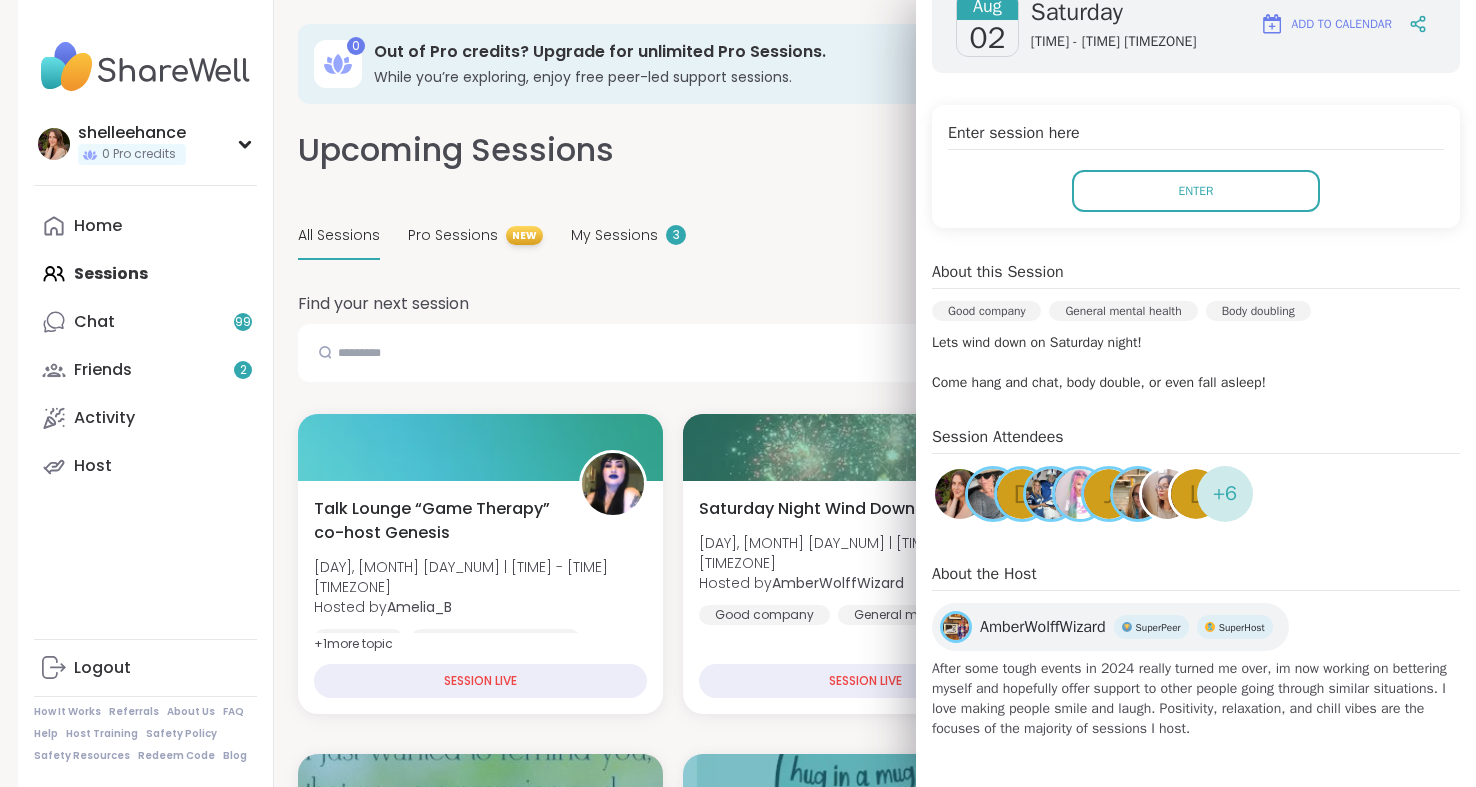 click on "AmberWolffWizard" at bounding box center [1043, 627] 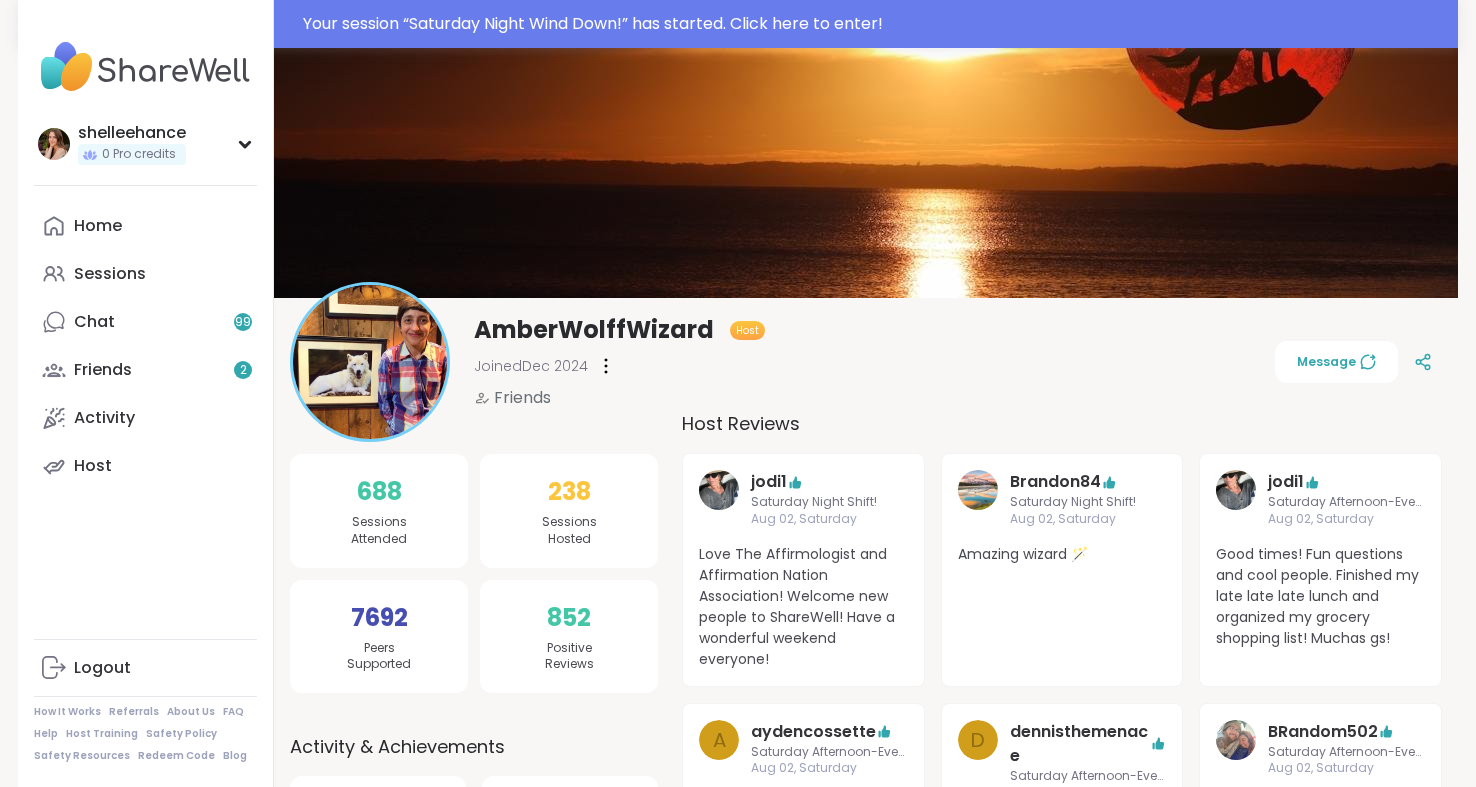 scroll, scrollTop: 0, scrollLeft: 0, axis: both 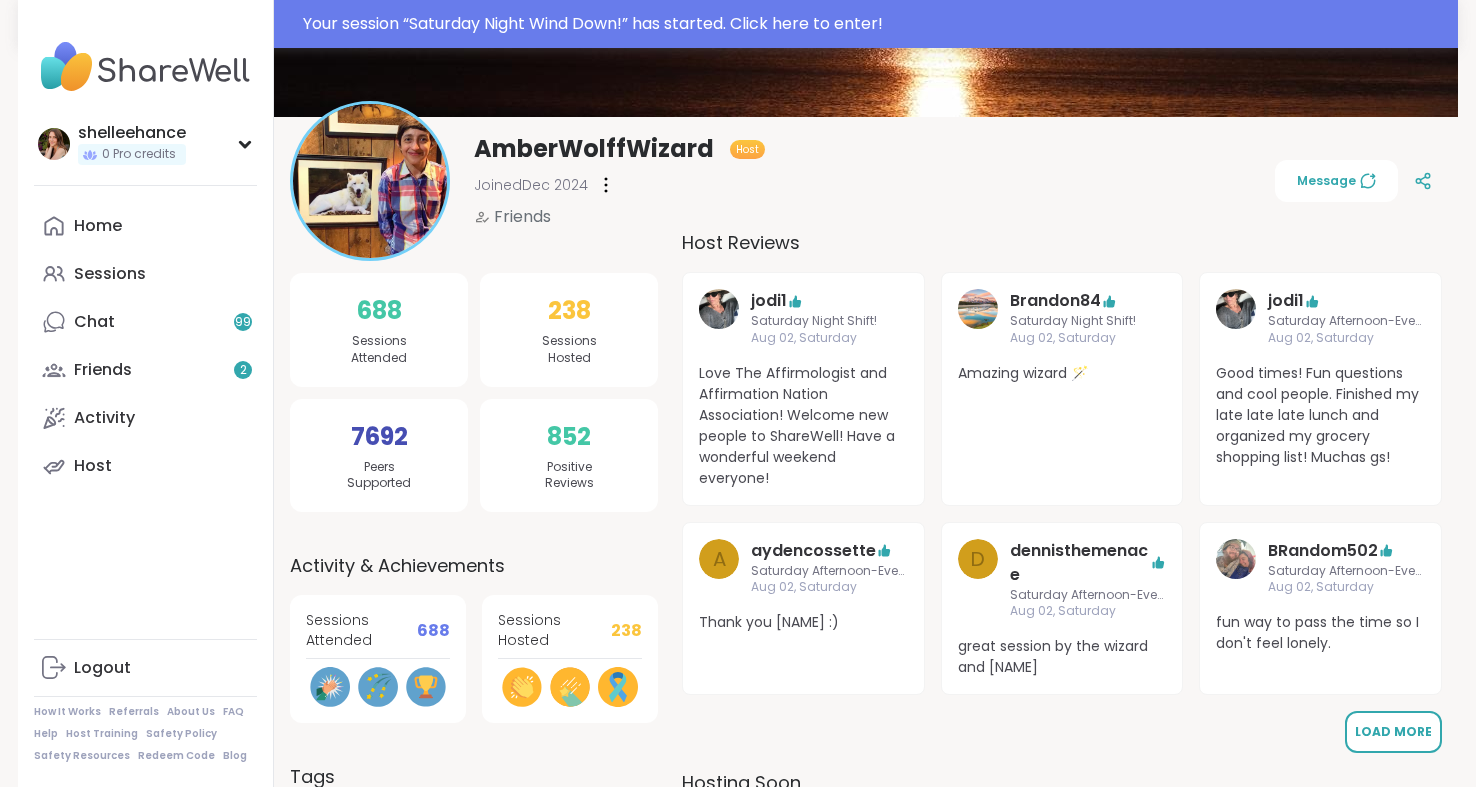 click on "Load More" at bounding box center [1393, 732] 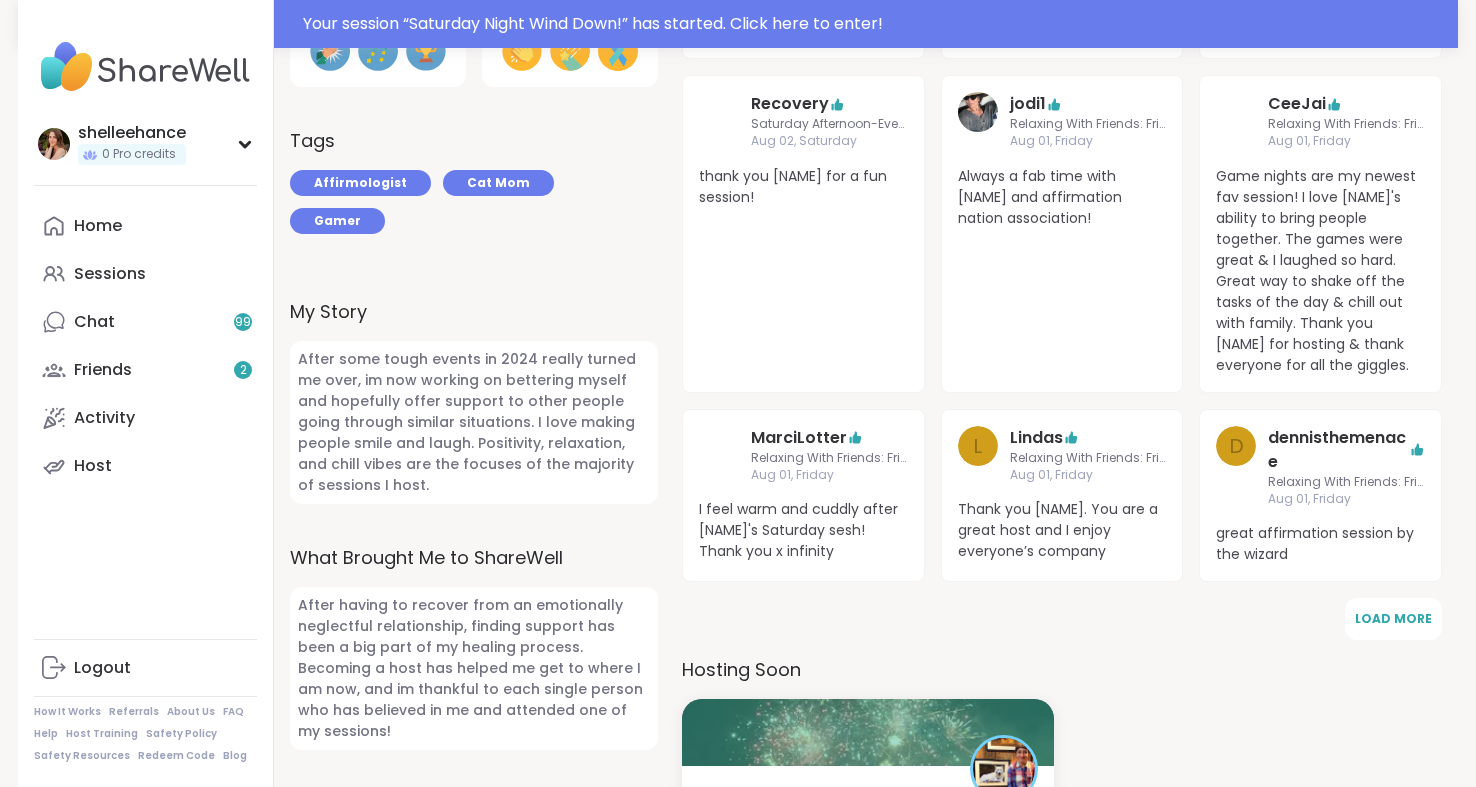 scroll, scrollTop: 818, scrollLeft: 0, axis: vertical 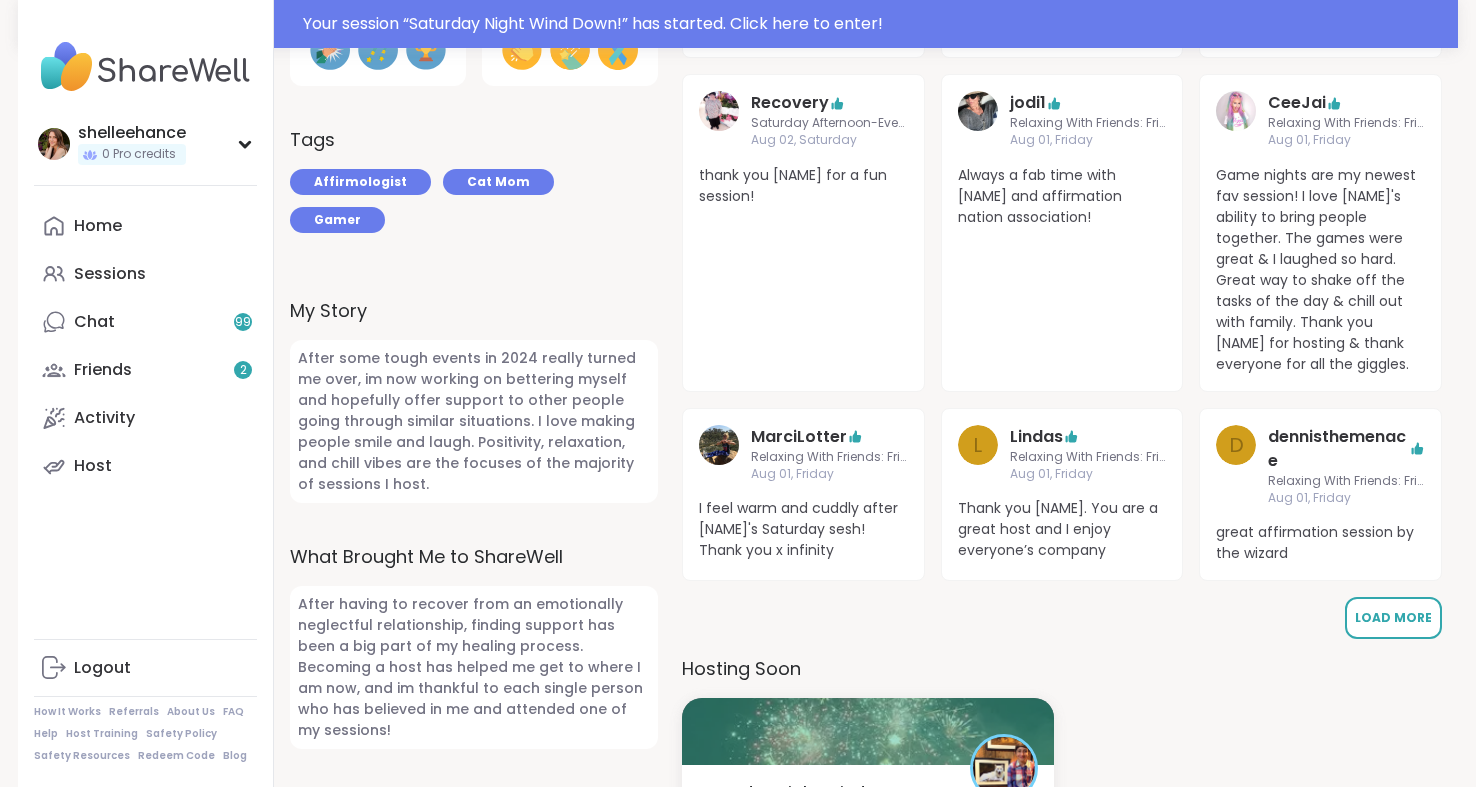 click on "Load More" at bounding box center [1393, 618] 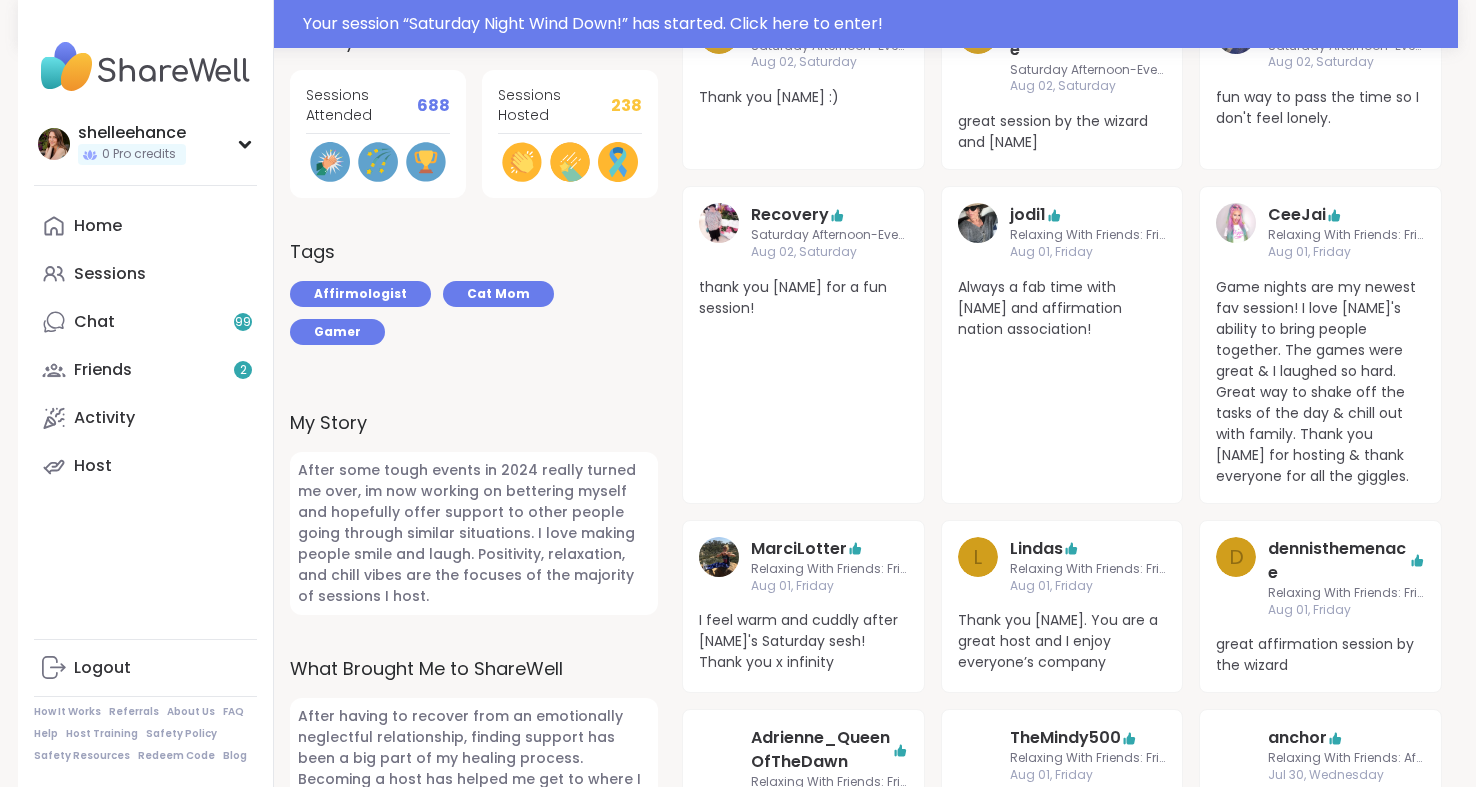 scroll, scrollTop: 0, scrollLeft: 0, axis: both 